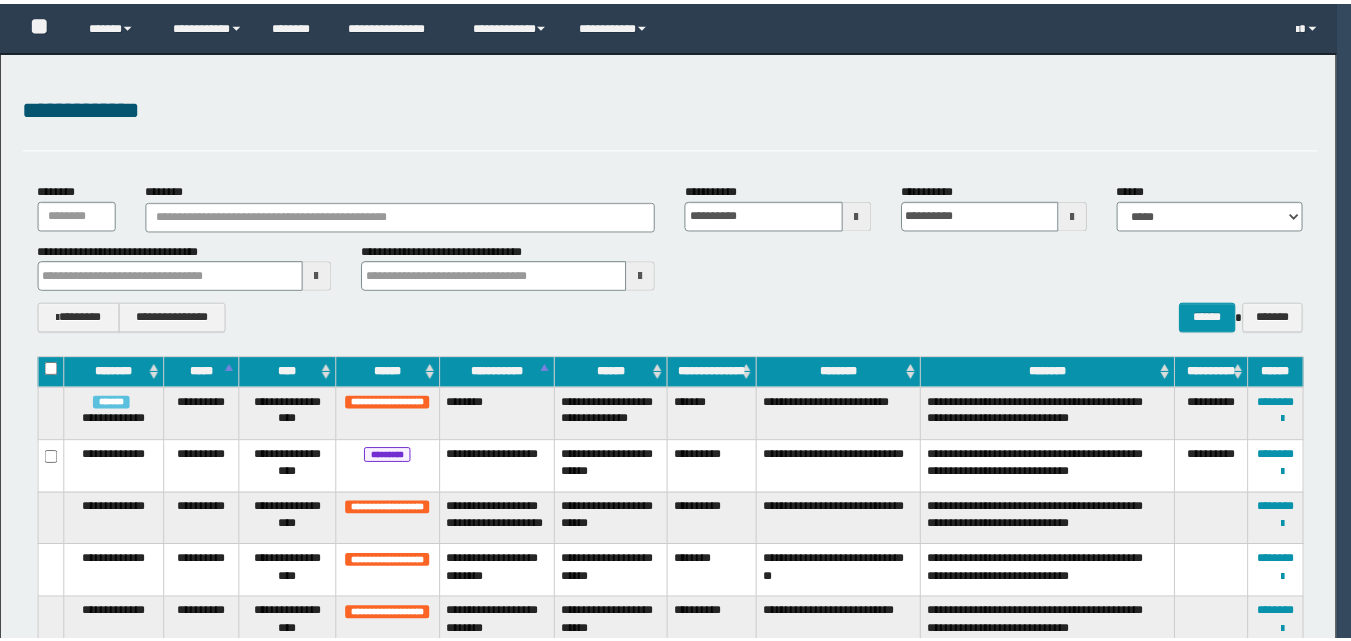 scroll, scrollTop: 0, scrollLeft: 0, axis: both 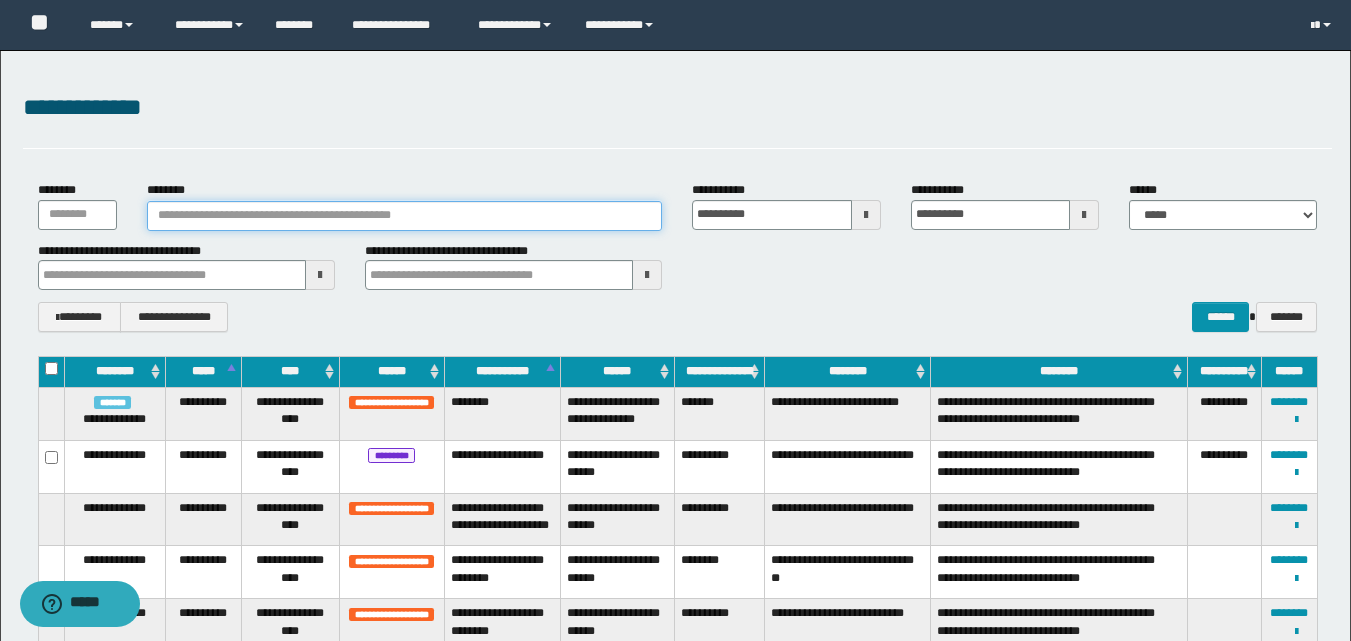 click on "********" at bounding box center [405, 216] 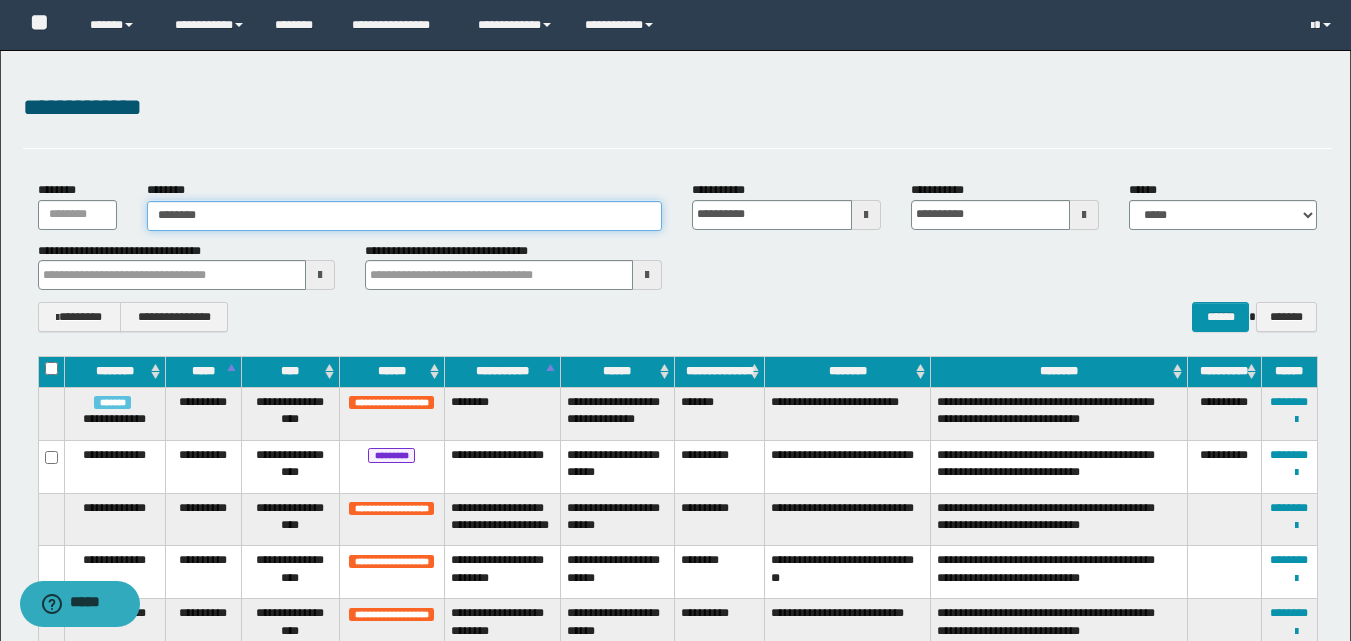 type on "********" 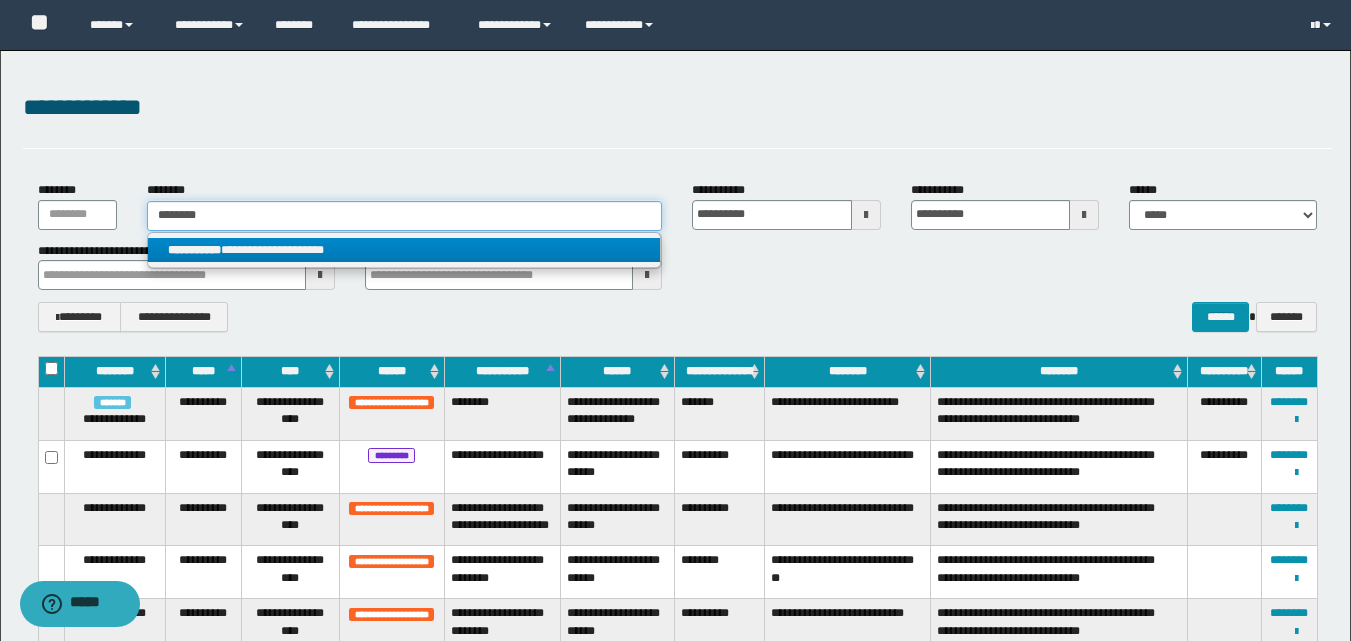 type on "********" 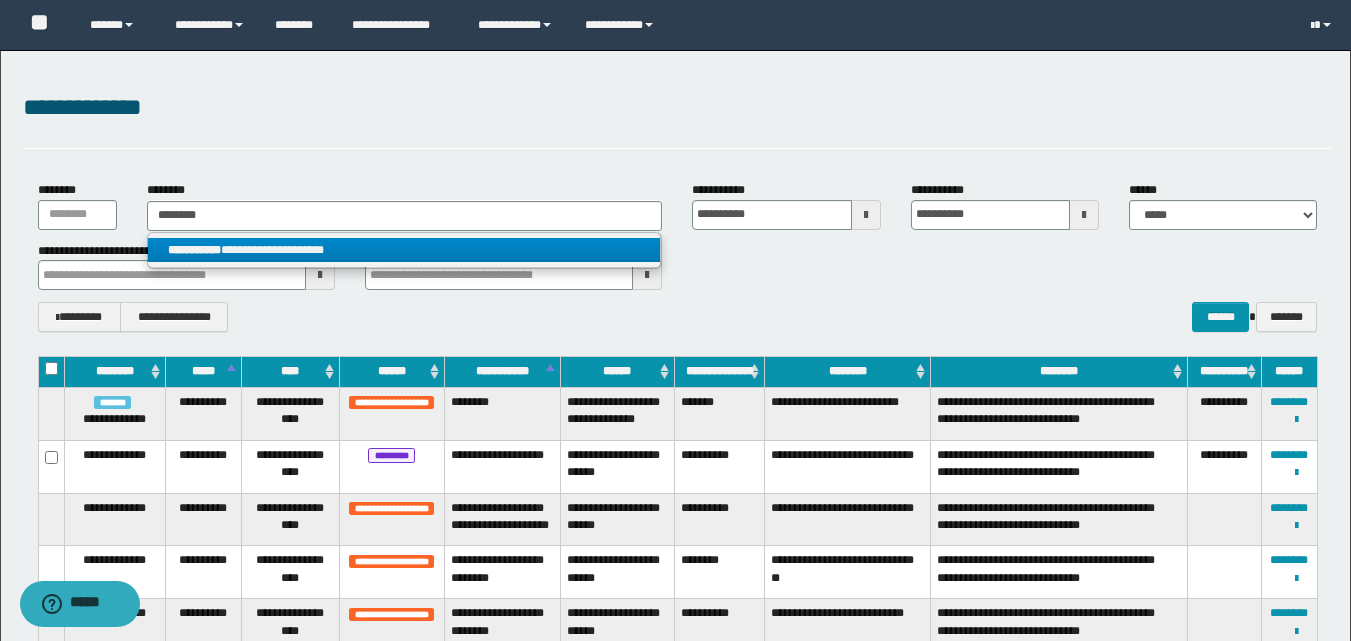click on "**********" at bounding box center (404, 250) 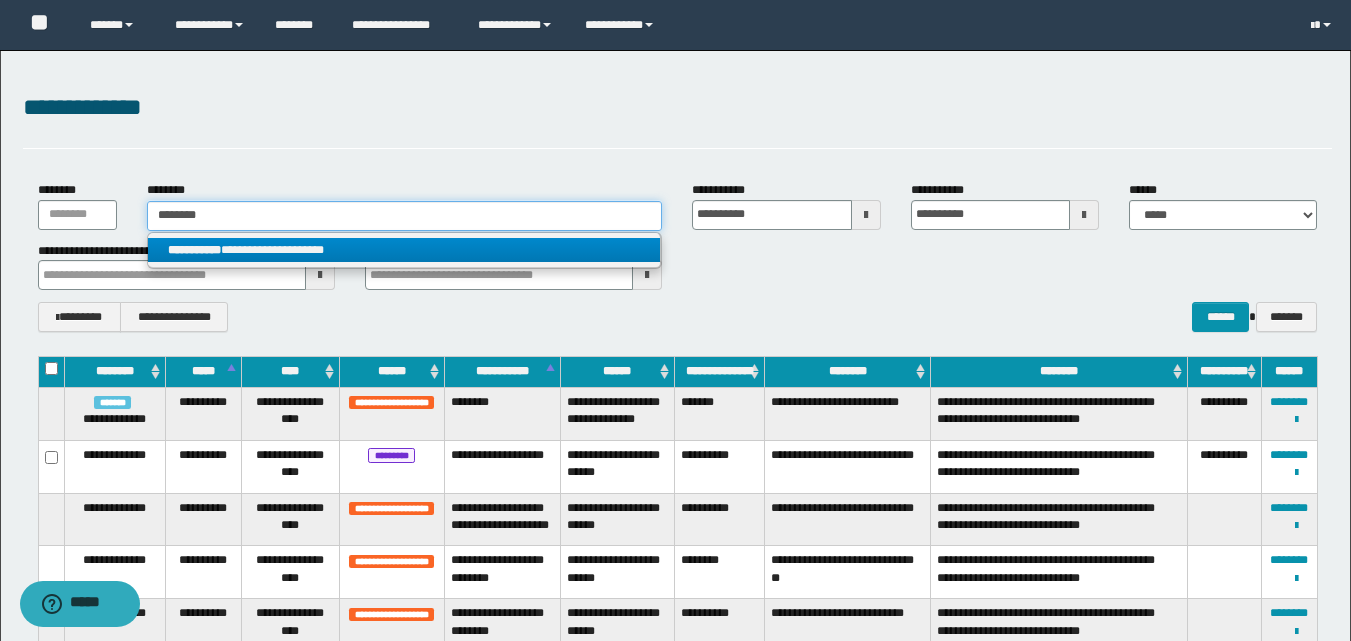 type 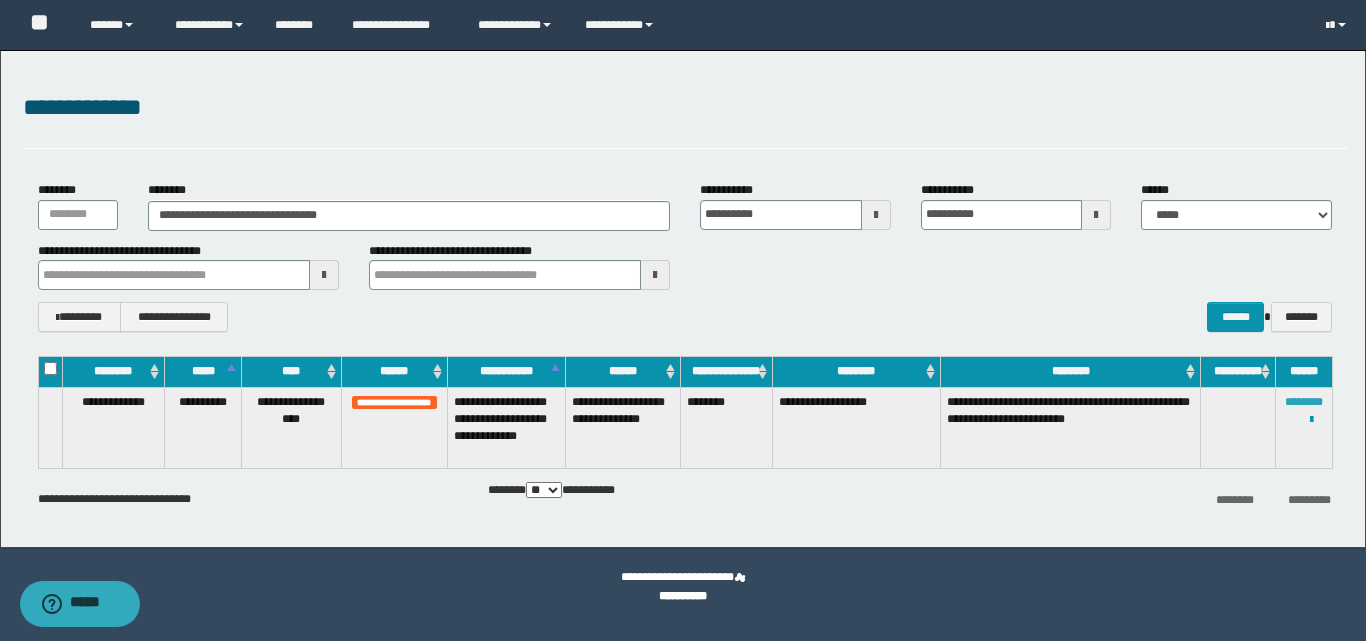 click on "********" at bounding box center (1304, 402) 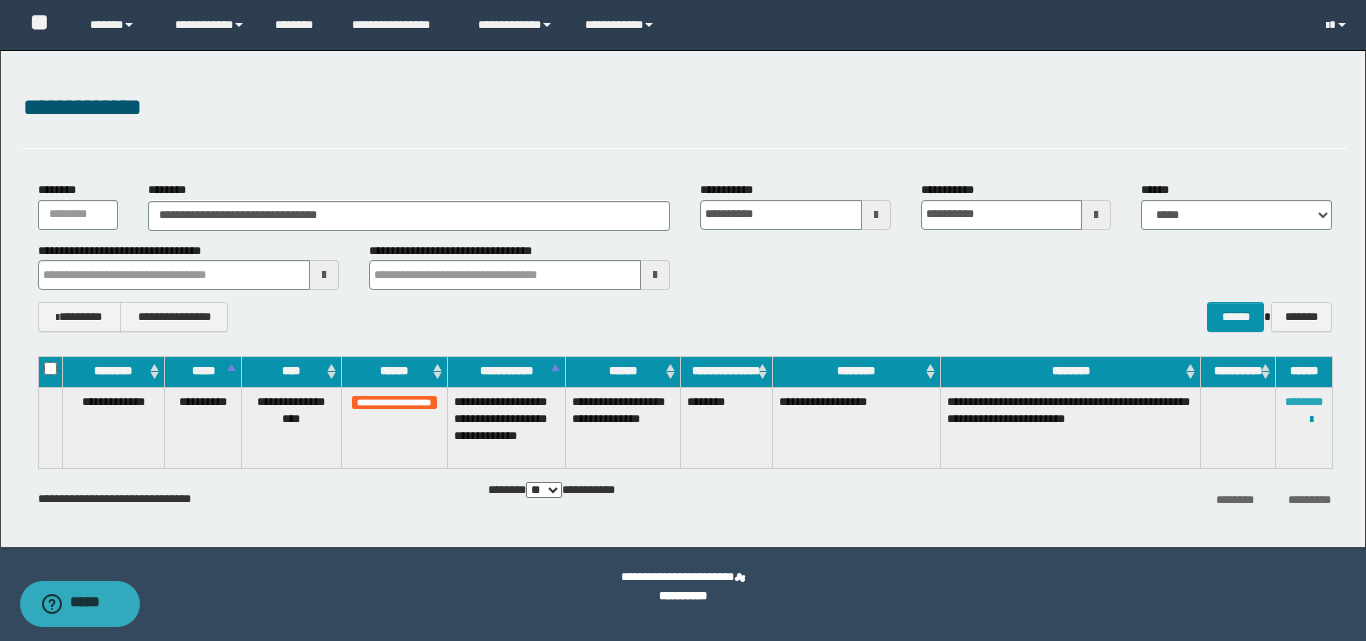click on "********" at bounding box center (1304, 402) 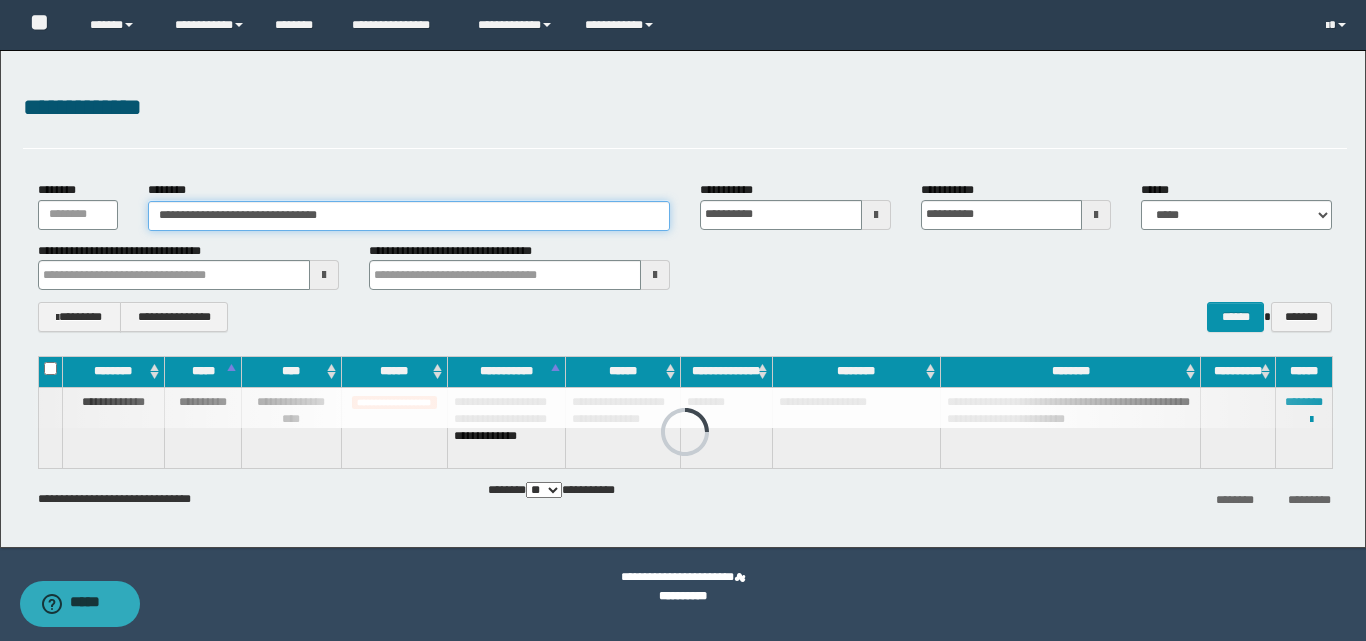 drag, startPoint x: 383, startPoint y: 225, endPoint x: 79, endPoint y: 228, distance: 304.0148 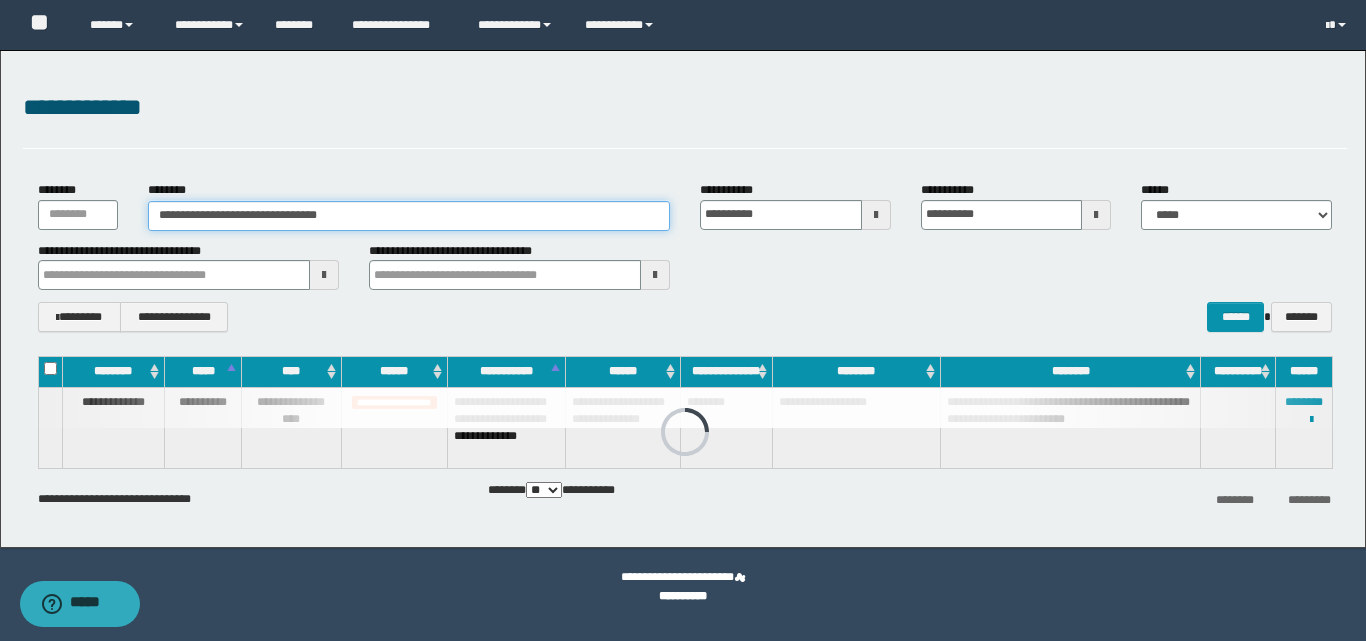click on "**********" at bounding box center (685, 205) 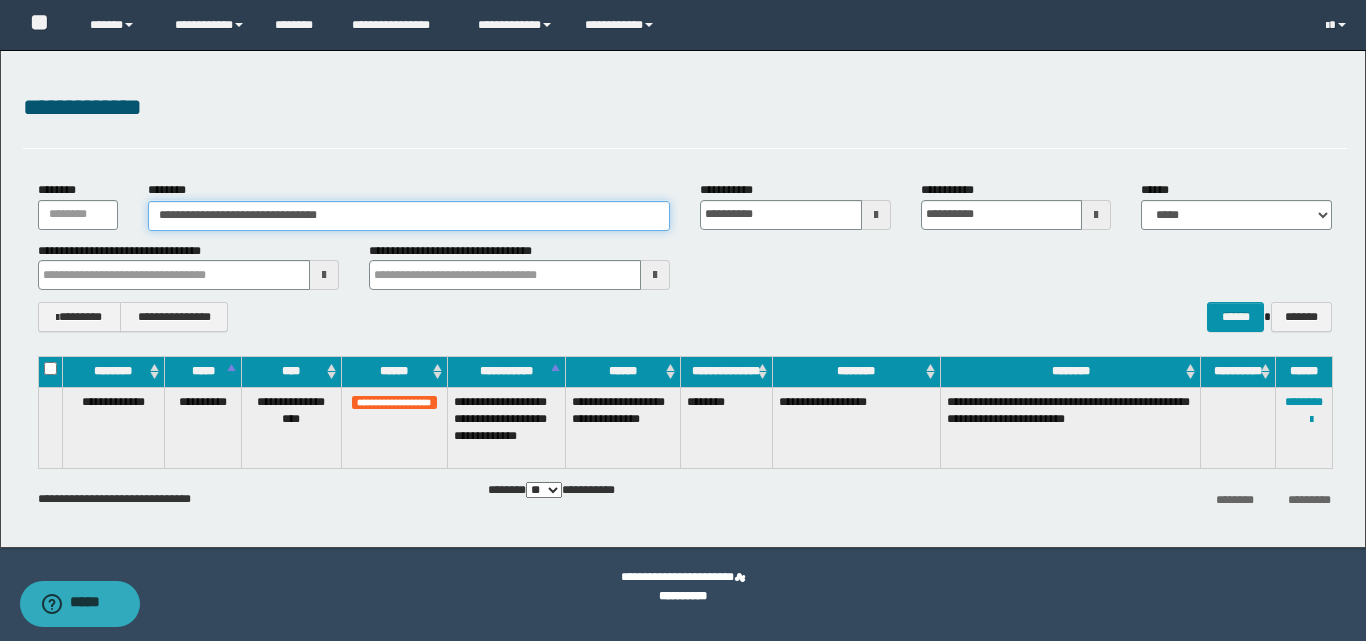 paste 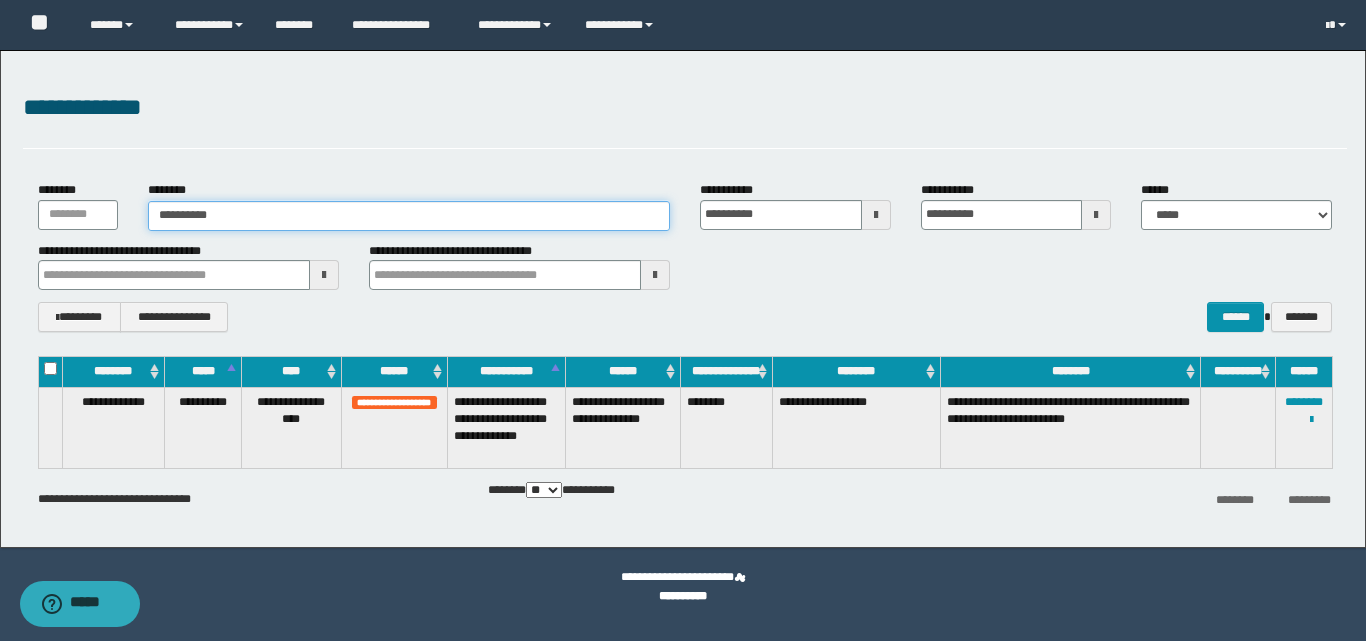 type on "**********" 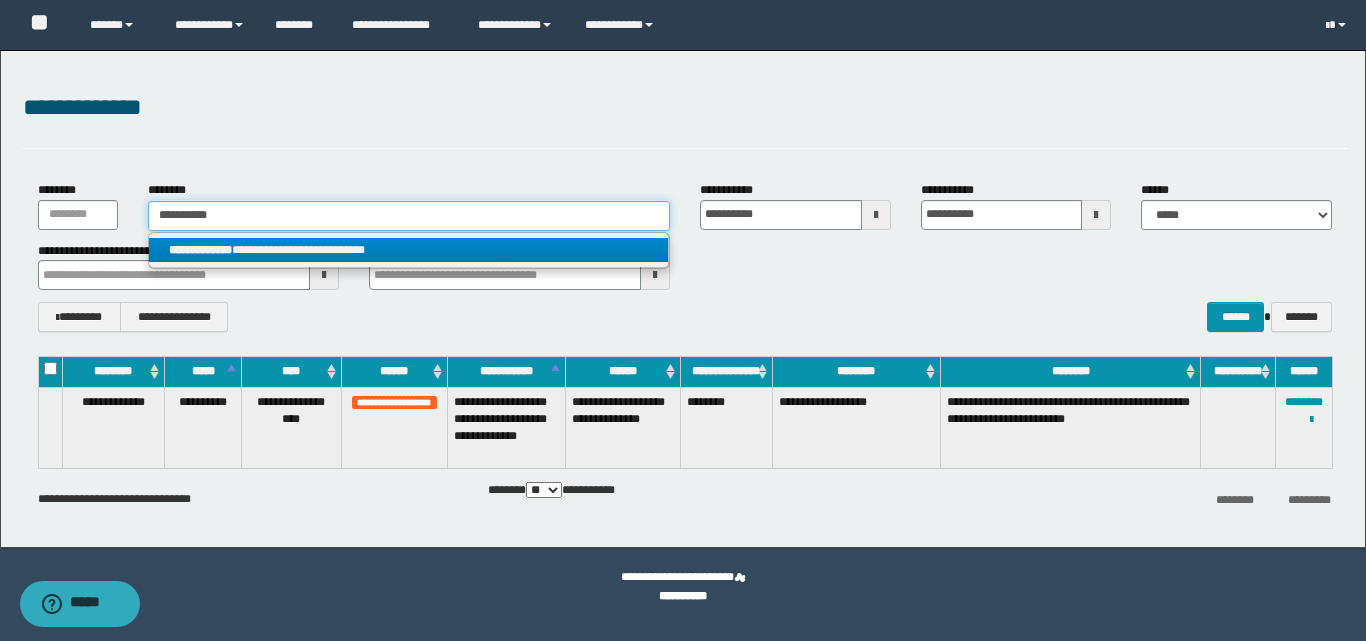 type on "**********" 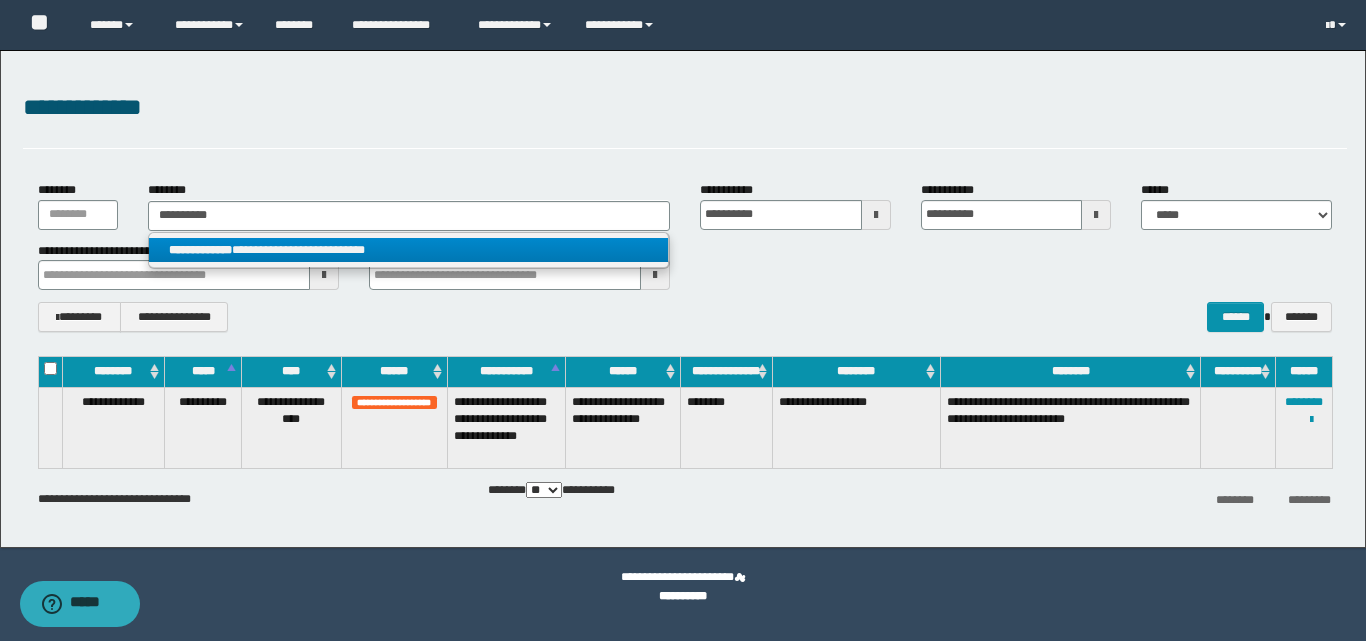 click on "**********" at bounding box center (408, 250) 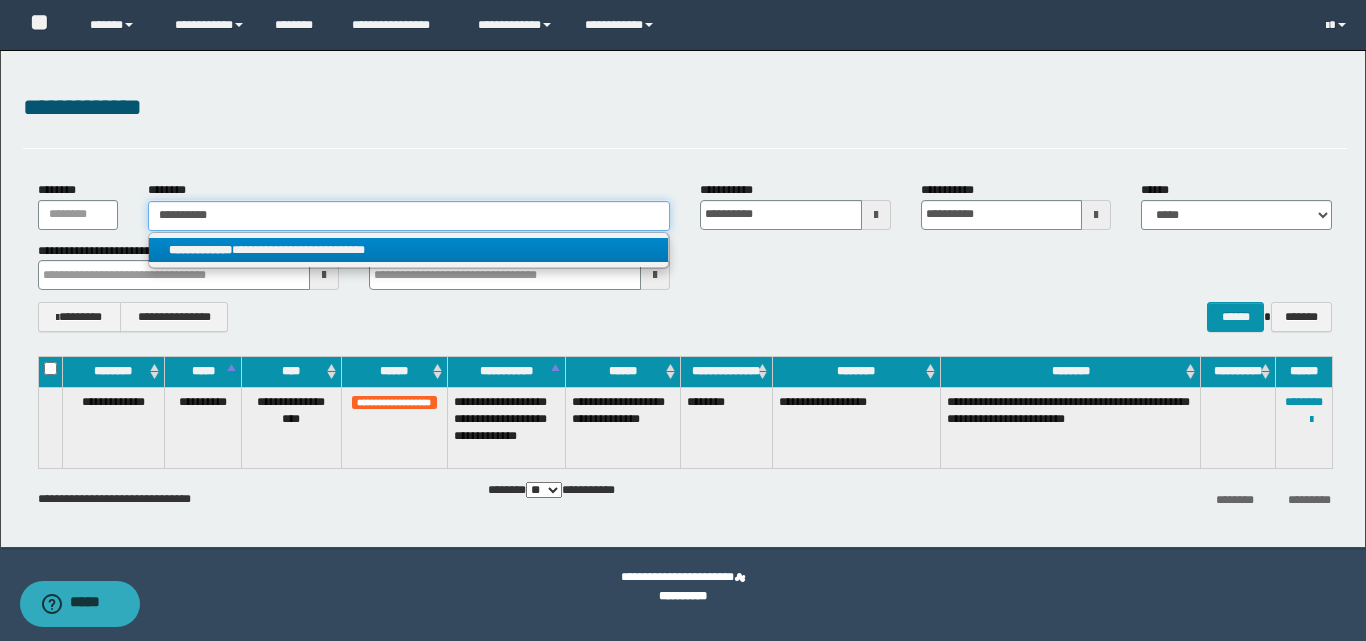 type 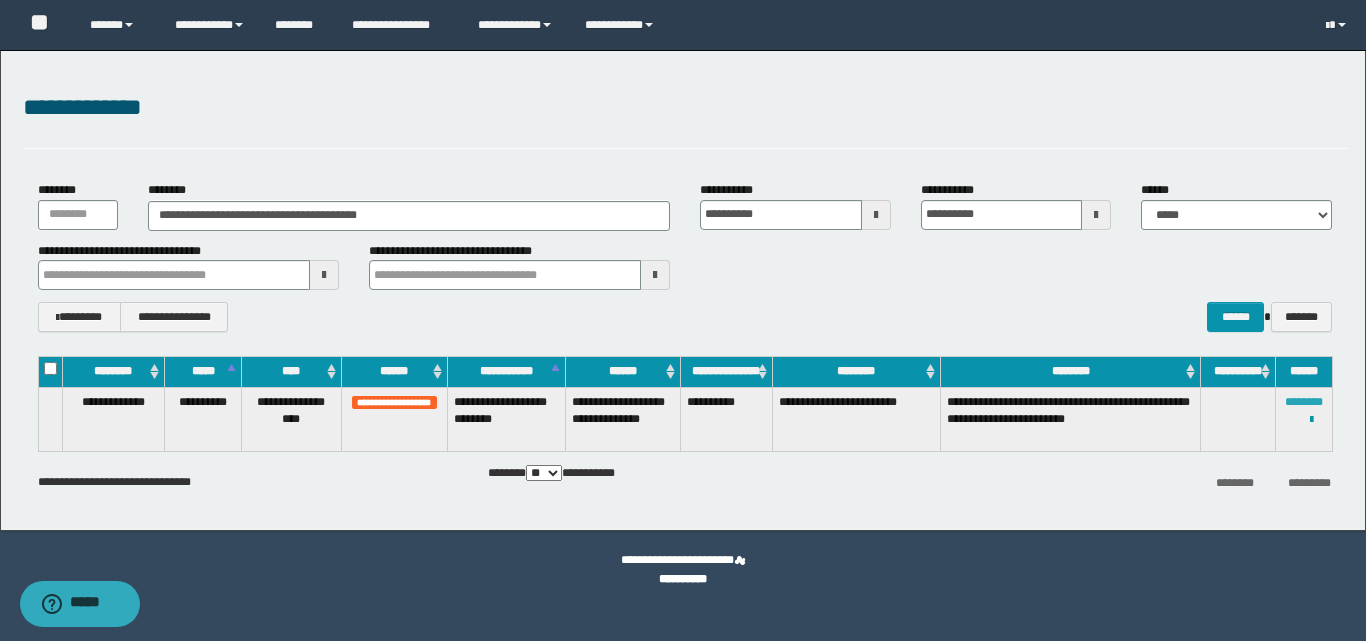 click on "********" at bounding box center [1304, 402] 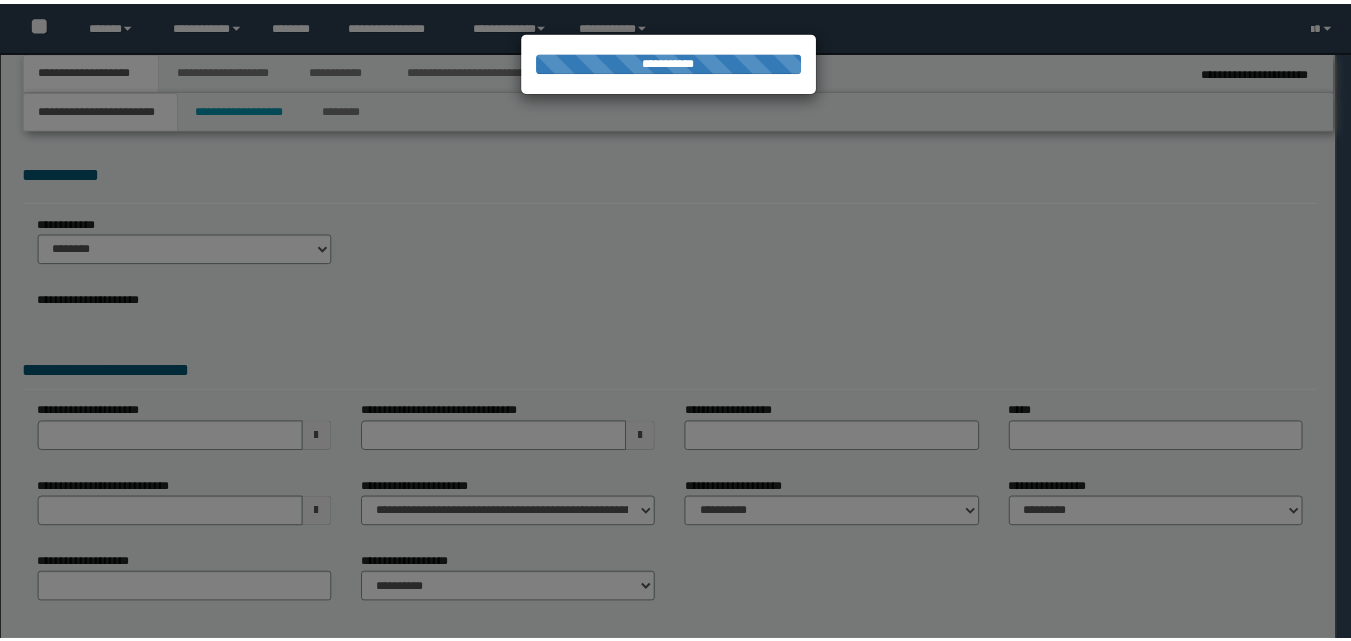 scroll, scrollTop: 0, scrollLeft: 0, axis: both 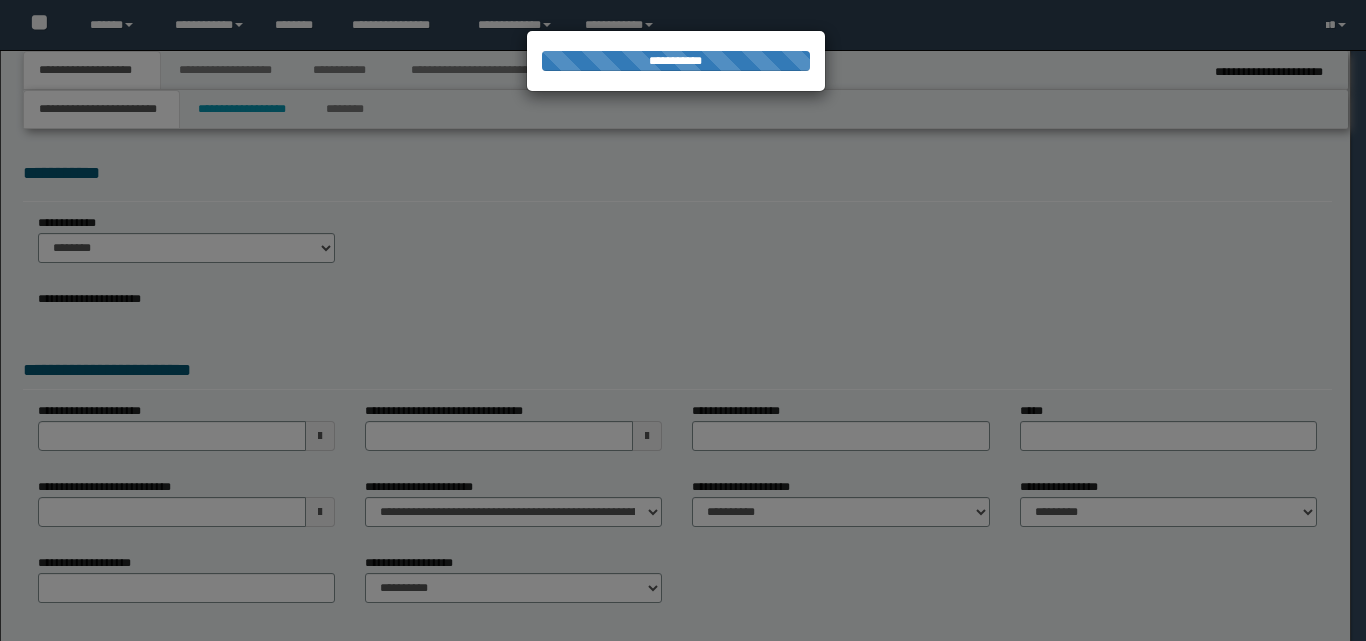 select on "*" 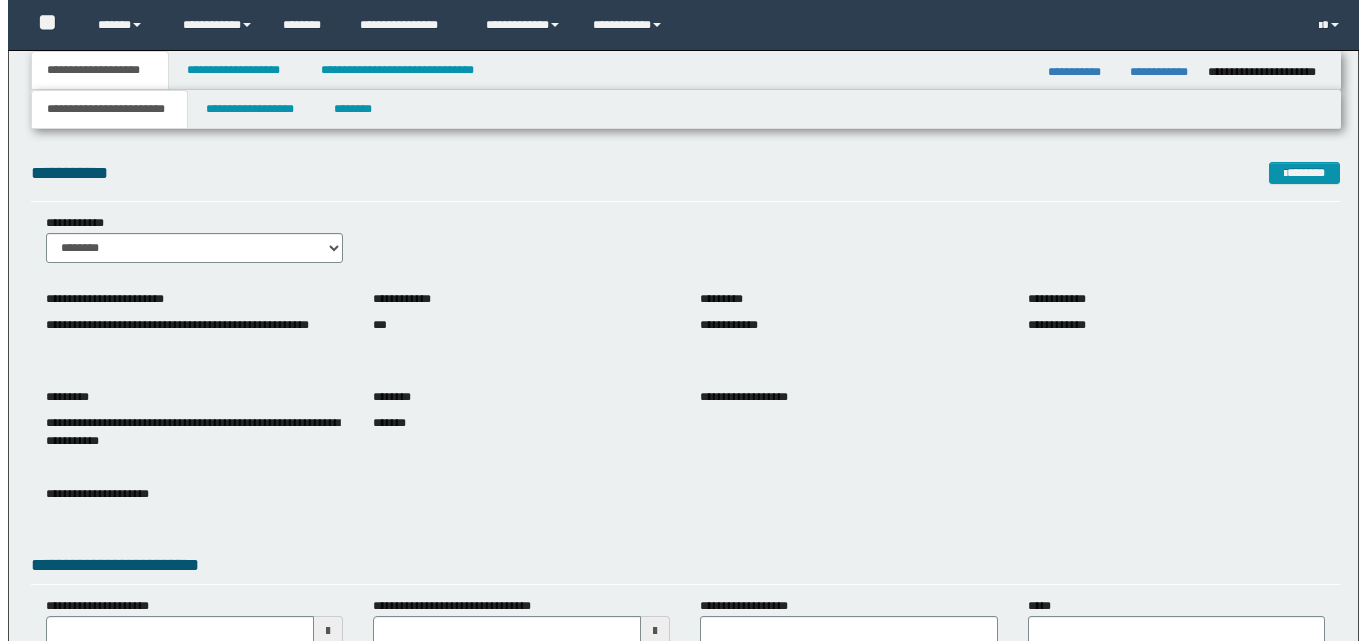 scroll, scrollTop: 0, scrollLeft: 0, axis: both 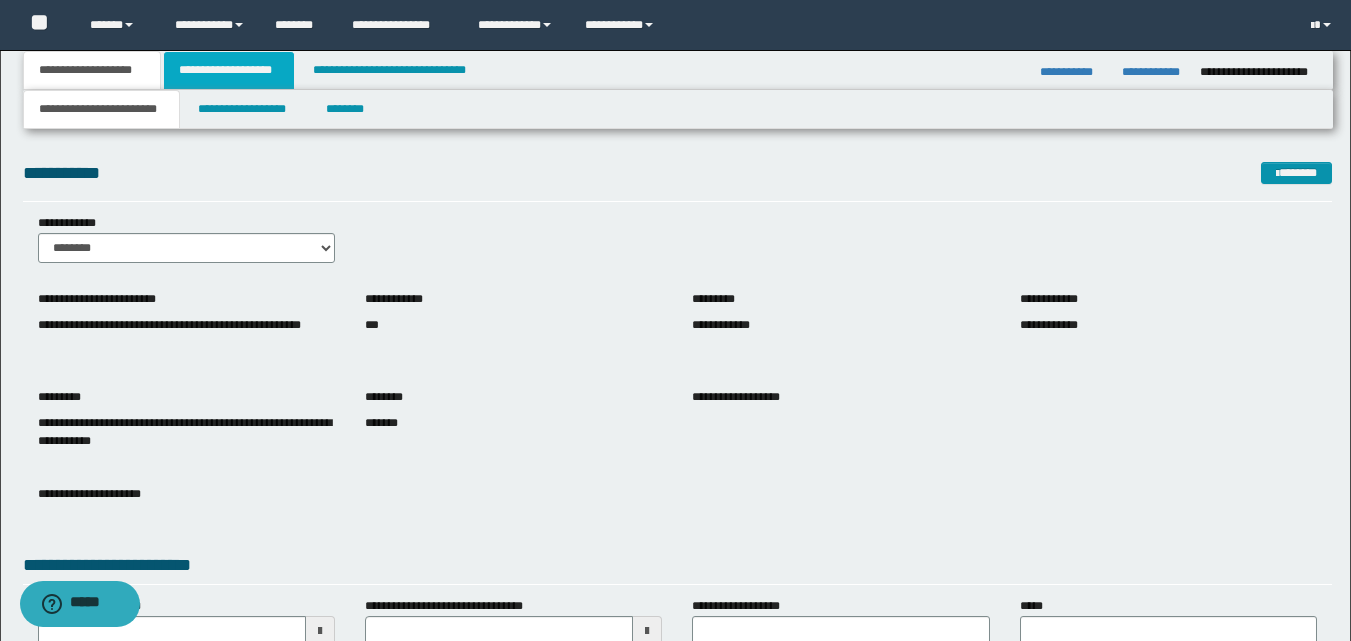 click on "**********" at bounding box center (229, 70) 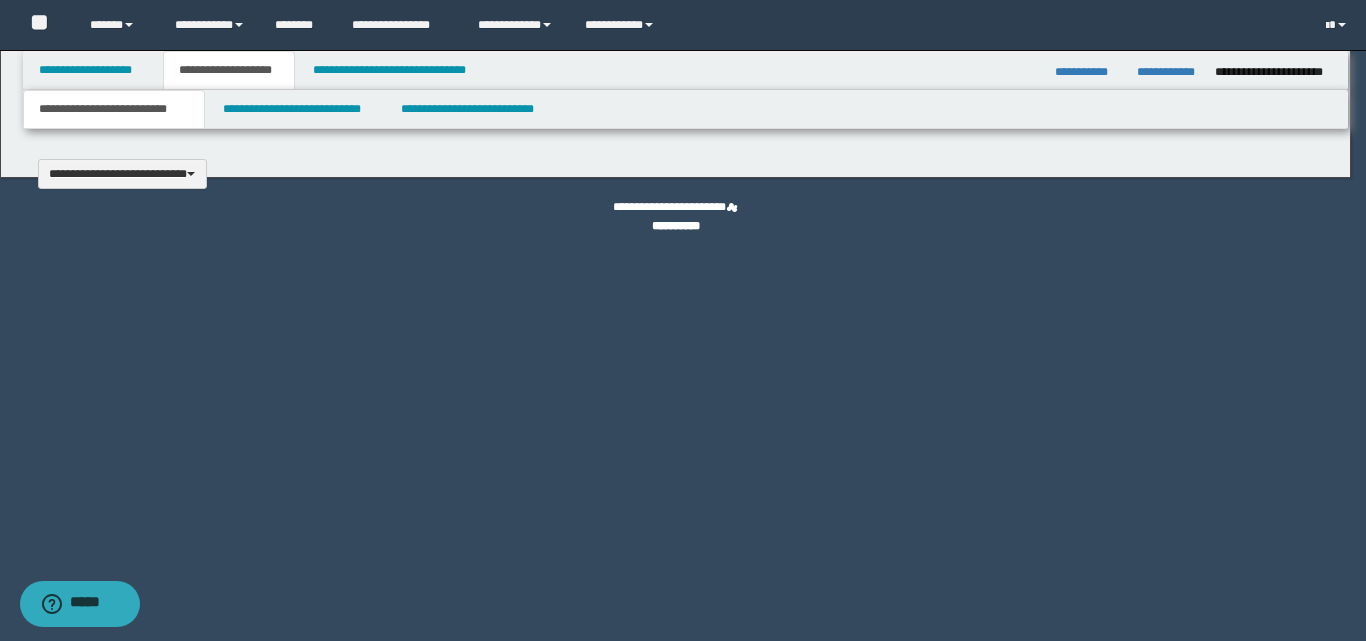 type 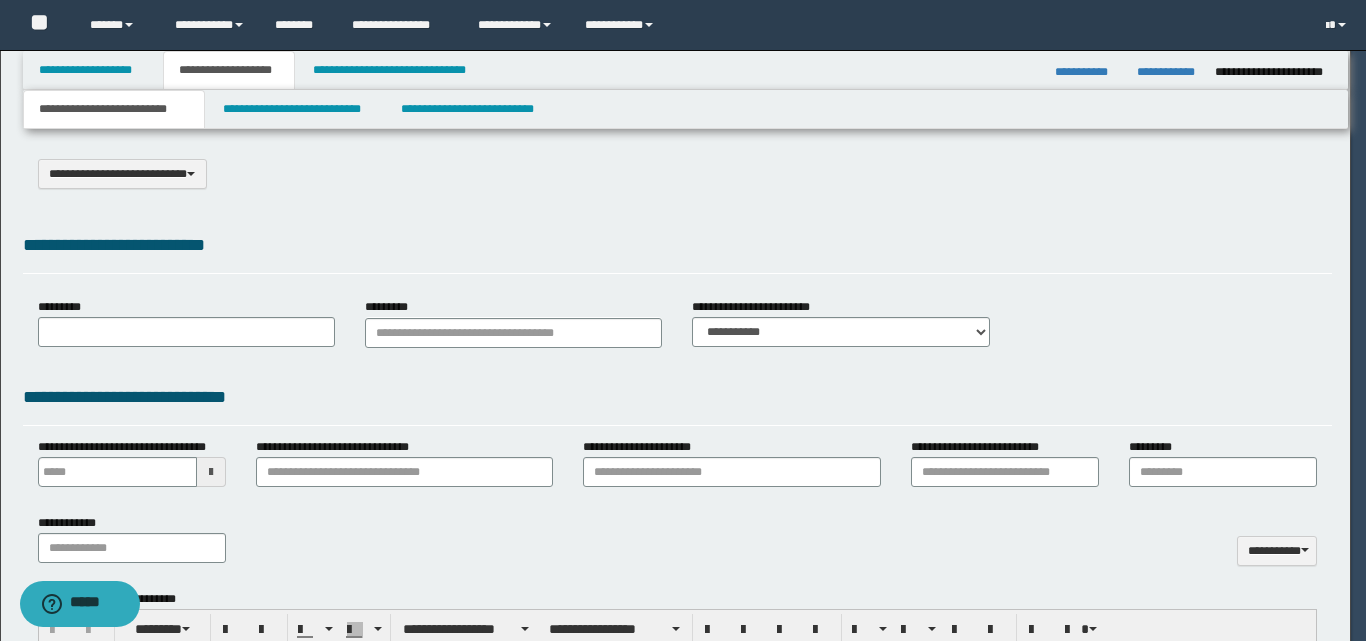 type on "**********" 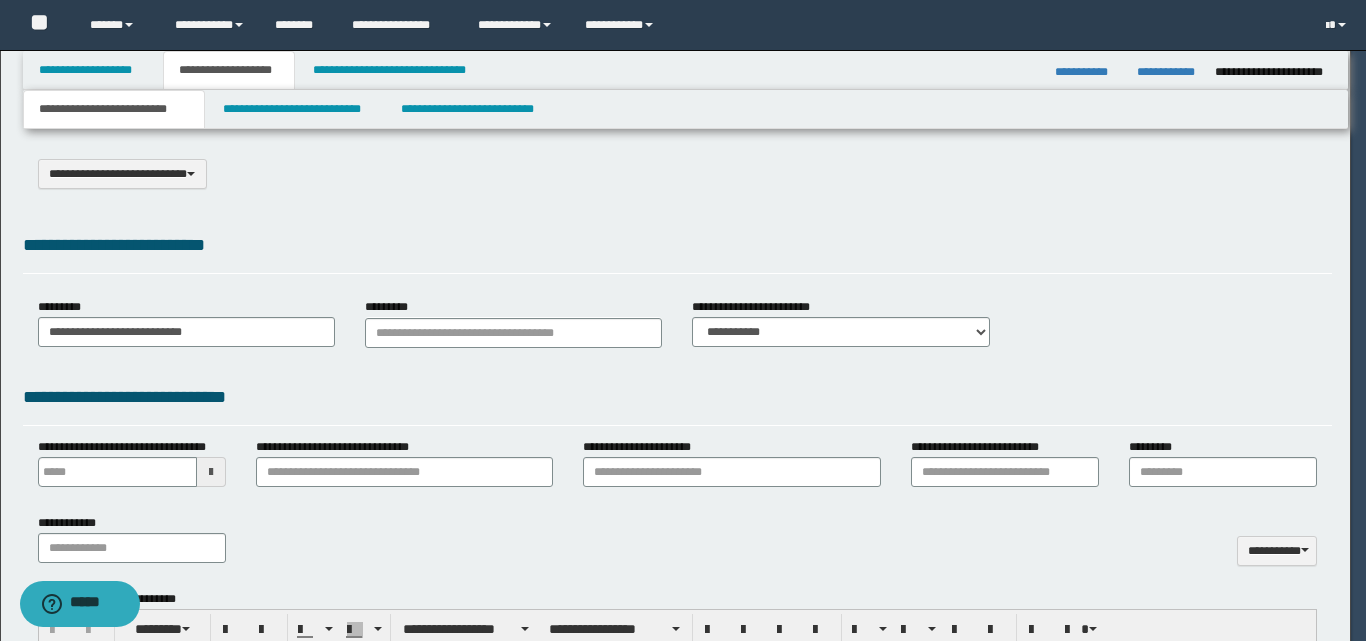scroll, scrollTop: 0, scrollLeft: 0, axis: both 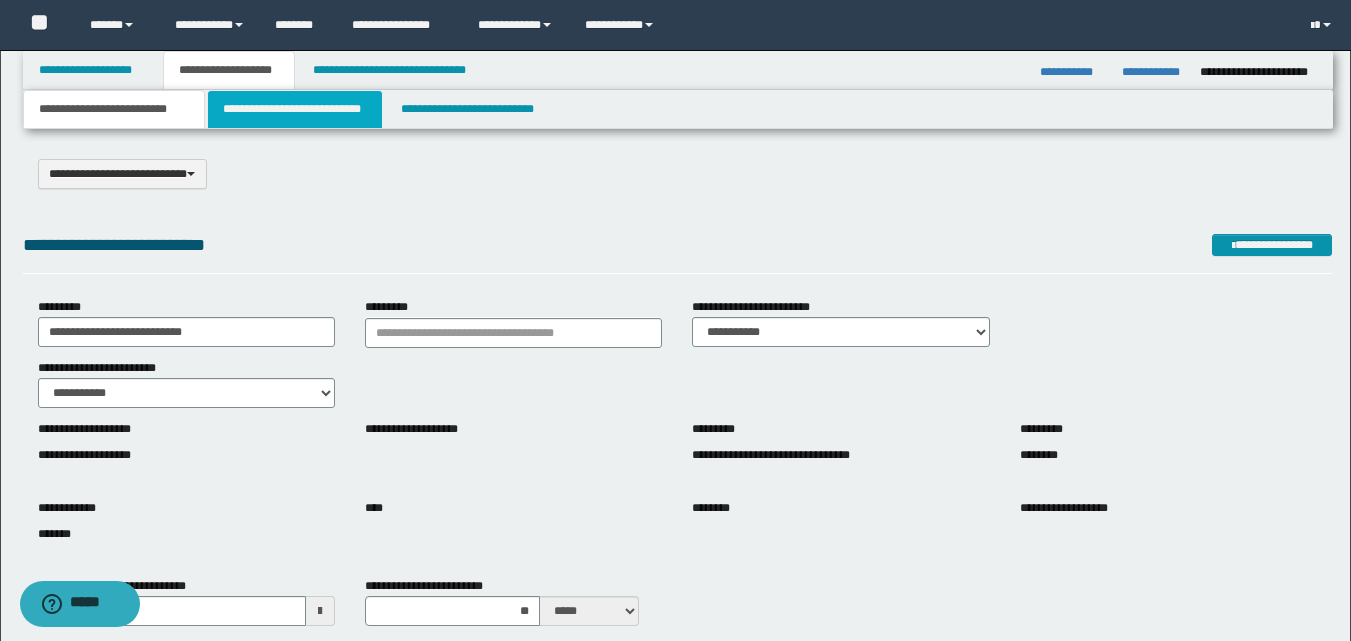 click on "**********" at bounding box center [295, 109] 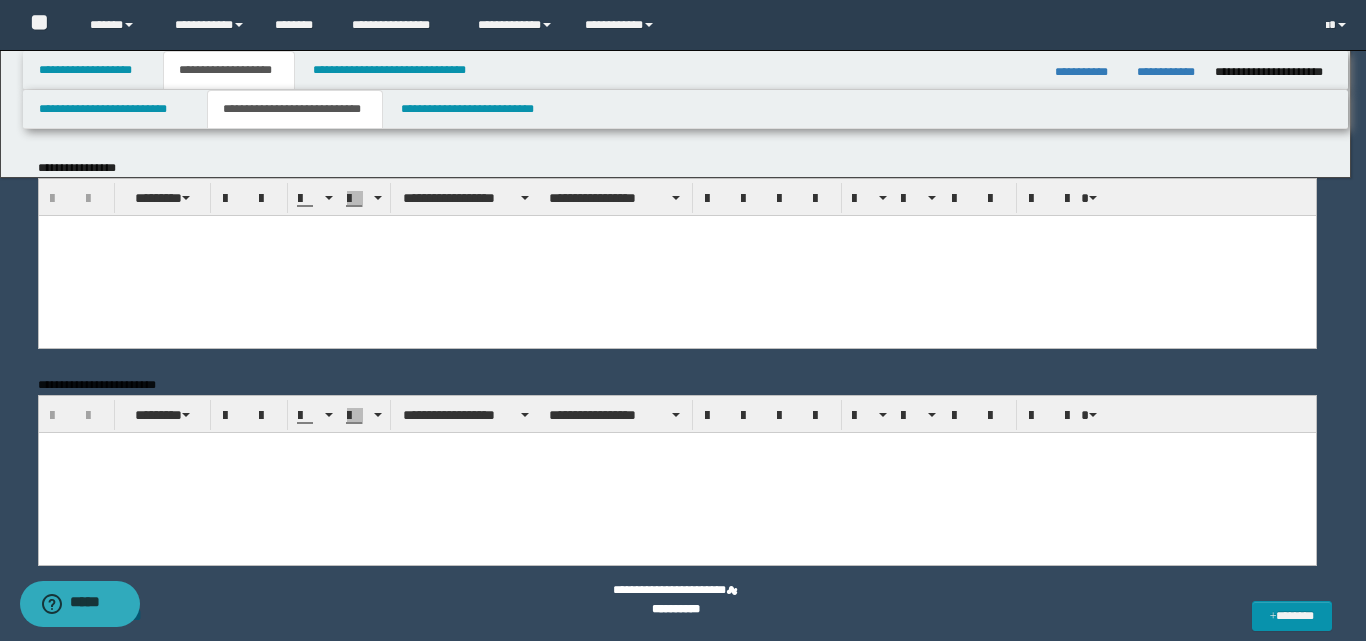 scroll, scrollTop: 0, scrollLeft: 0, axis: both 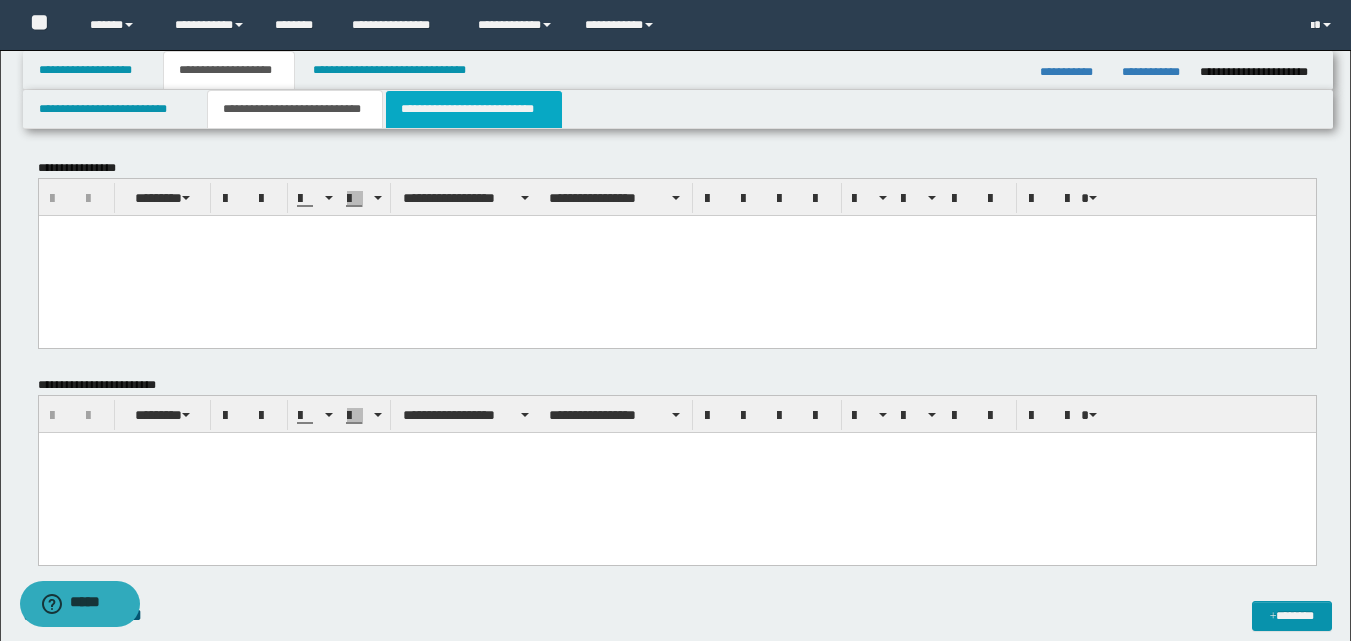 click on "**********" at bounding box center [474, 109] 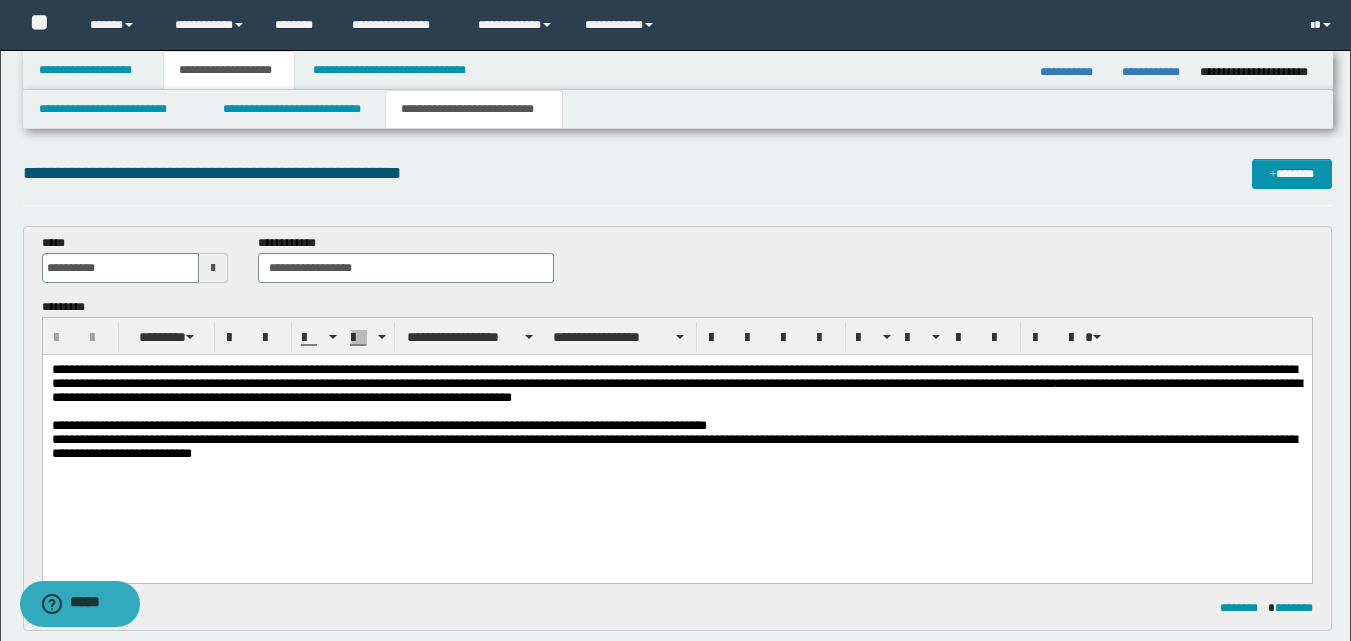 scroll, scrollTop: 0, scrollLeft: 0, axis: both 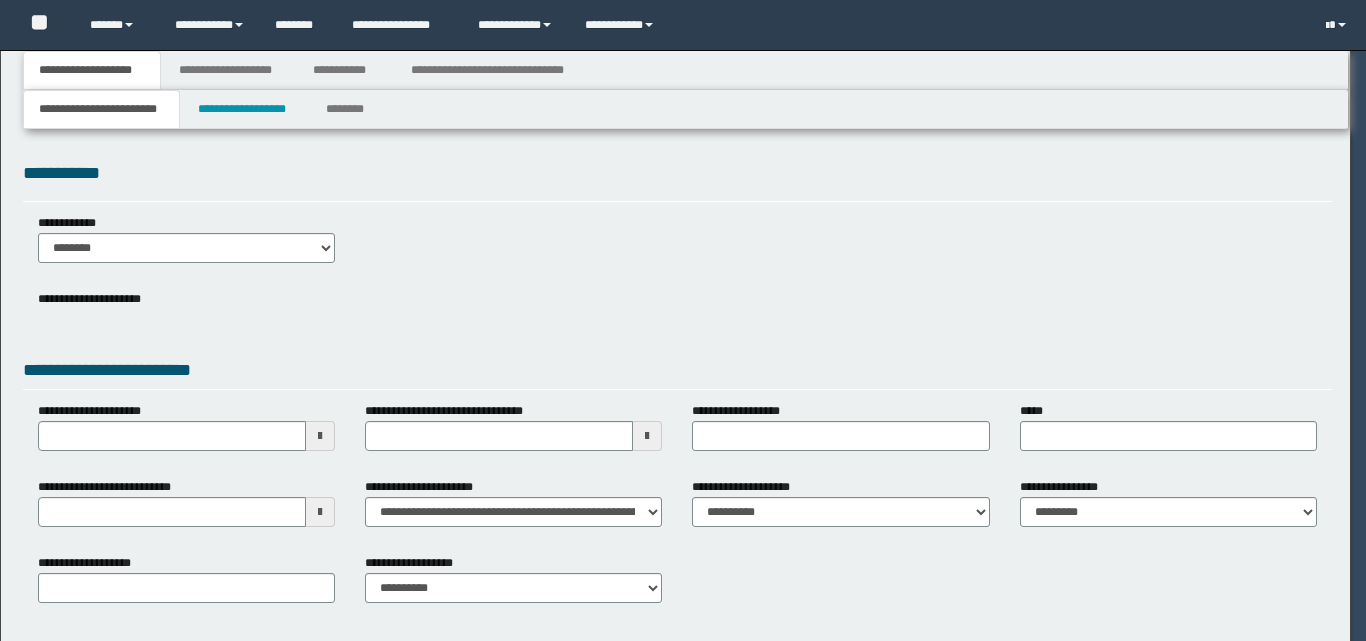 select on "*" 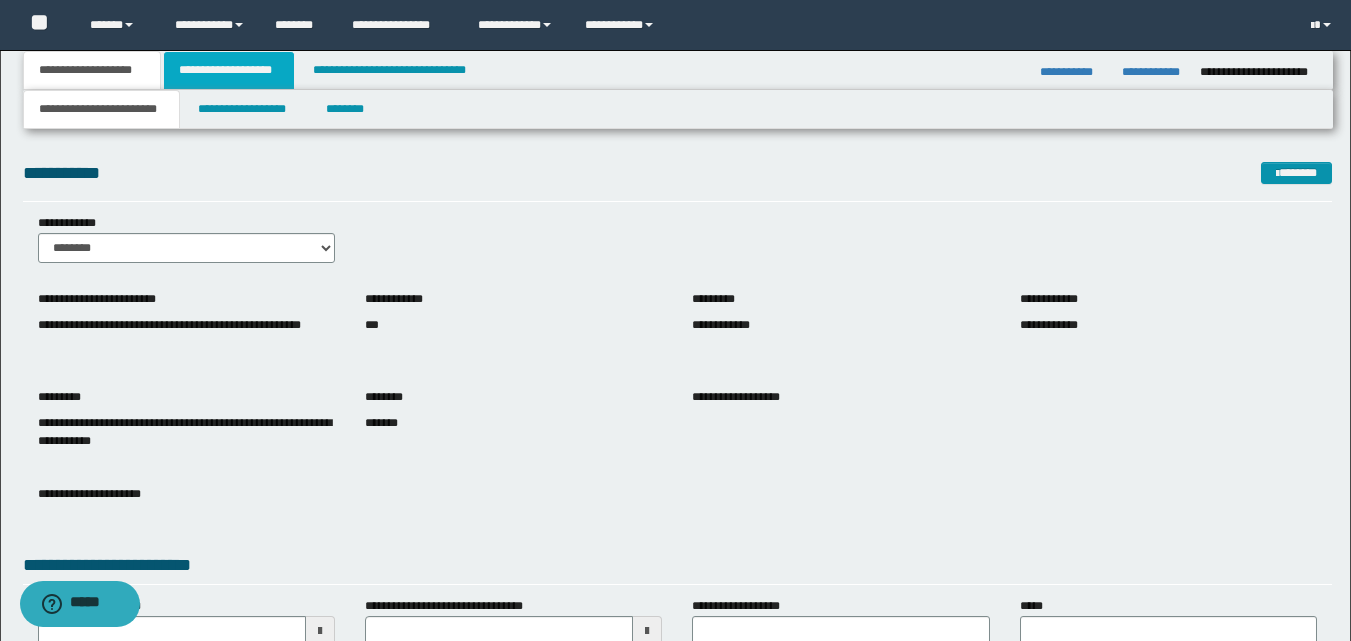 click on "**********" at bounding box center [229, 70] 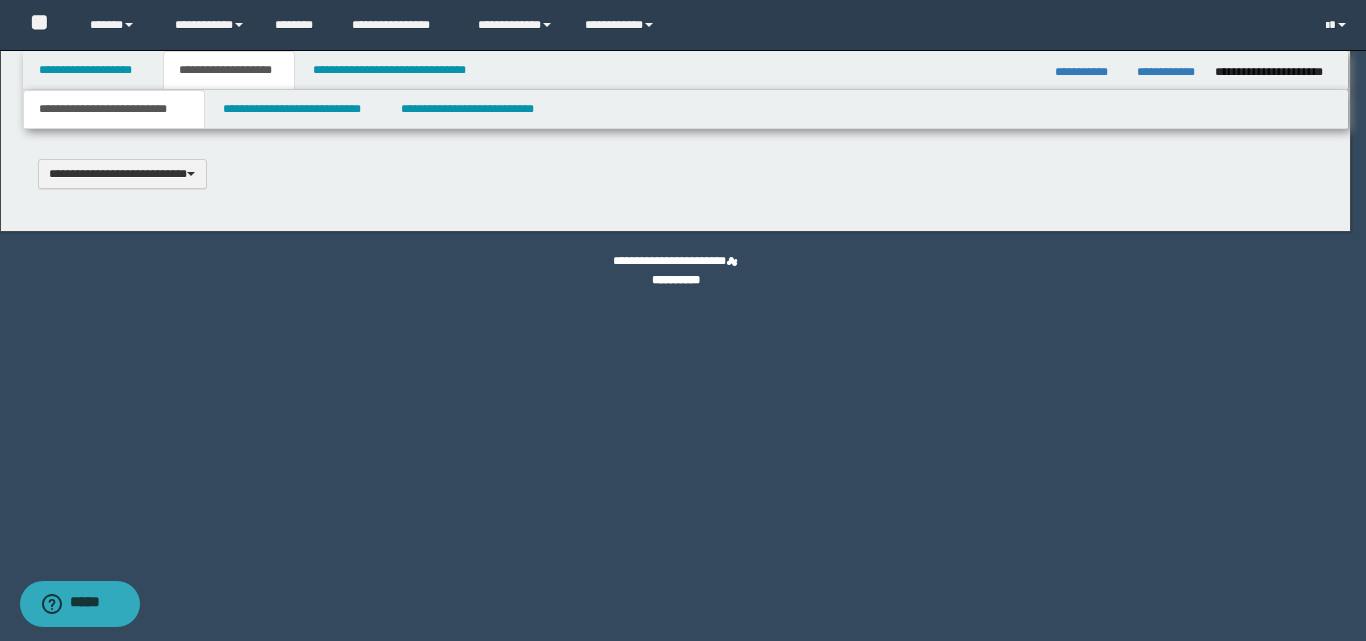 type 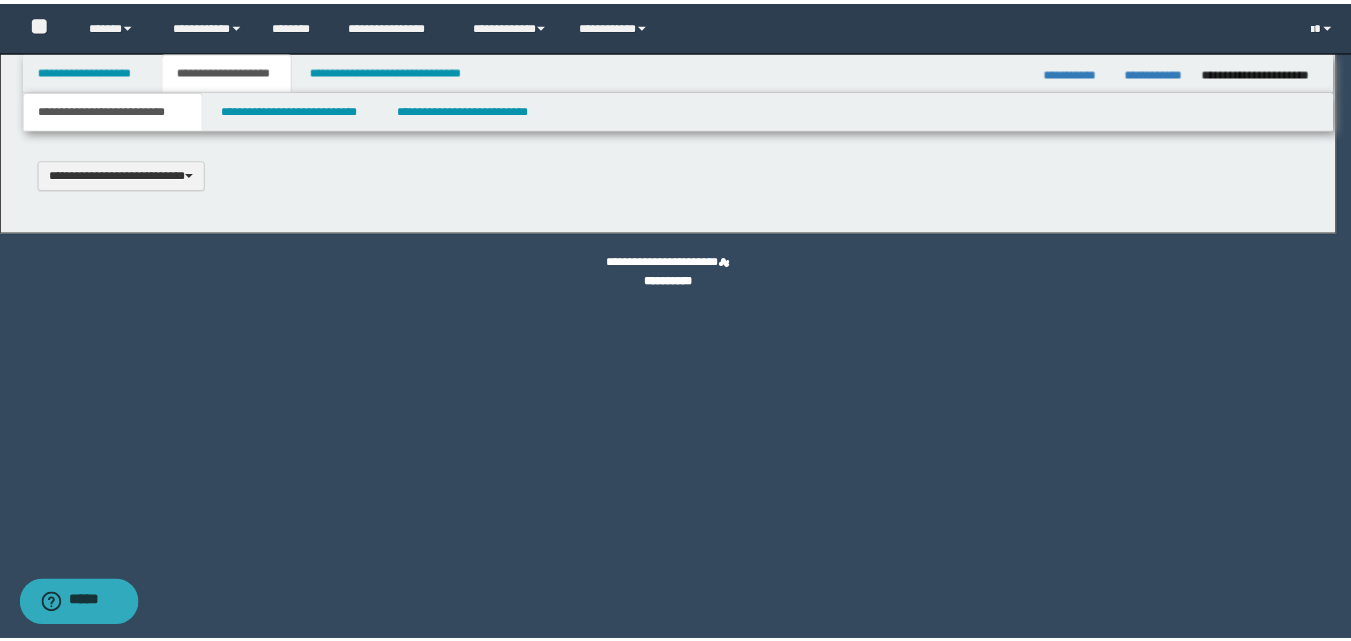 scroll, scrollTop: 0, scrollLeft: 0, axis: both 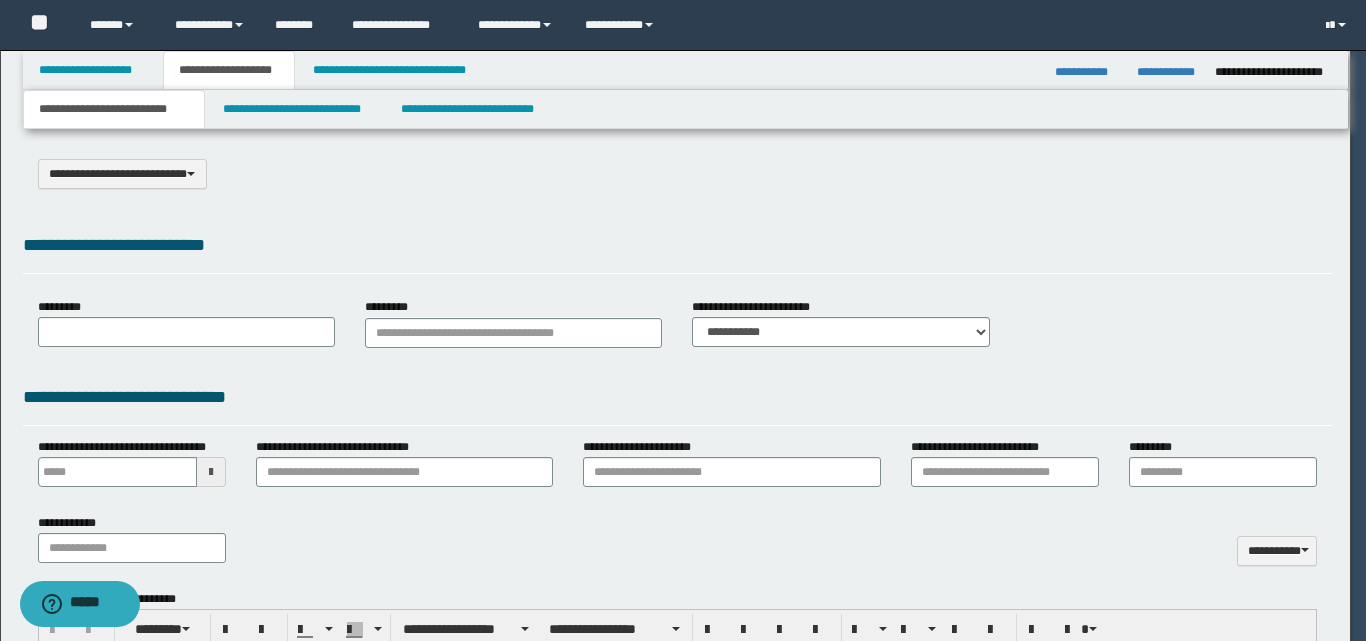 type on "**********" 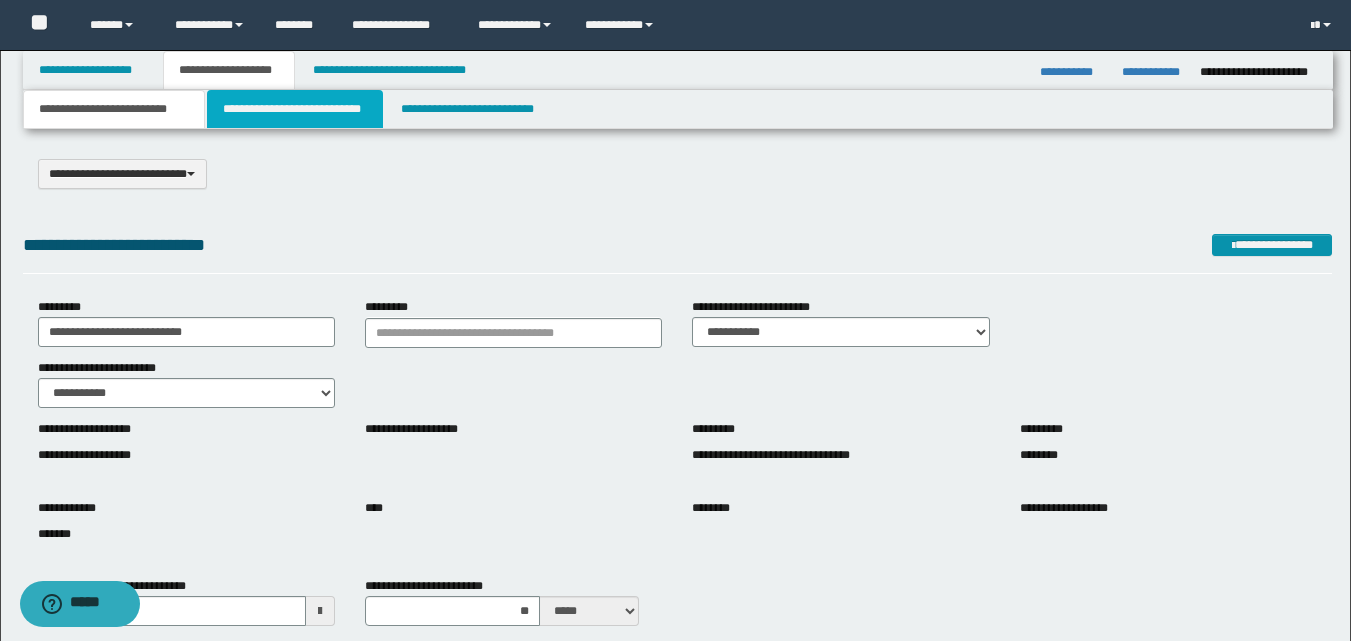drag, startPoint x: 293, startPoint y: 113, endPoint x: 236, endPoint y: 291, distance: 186.90372 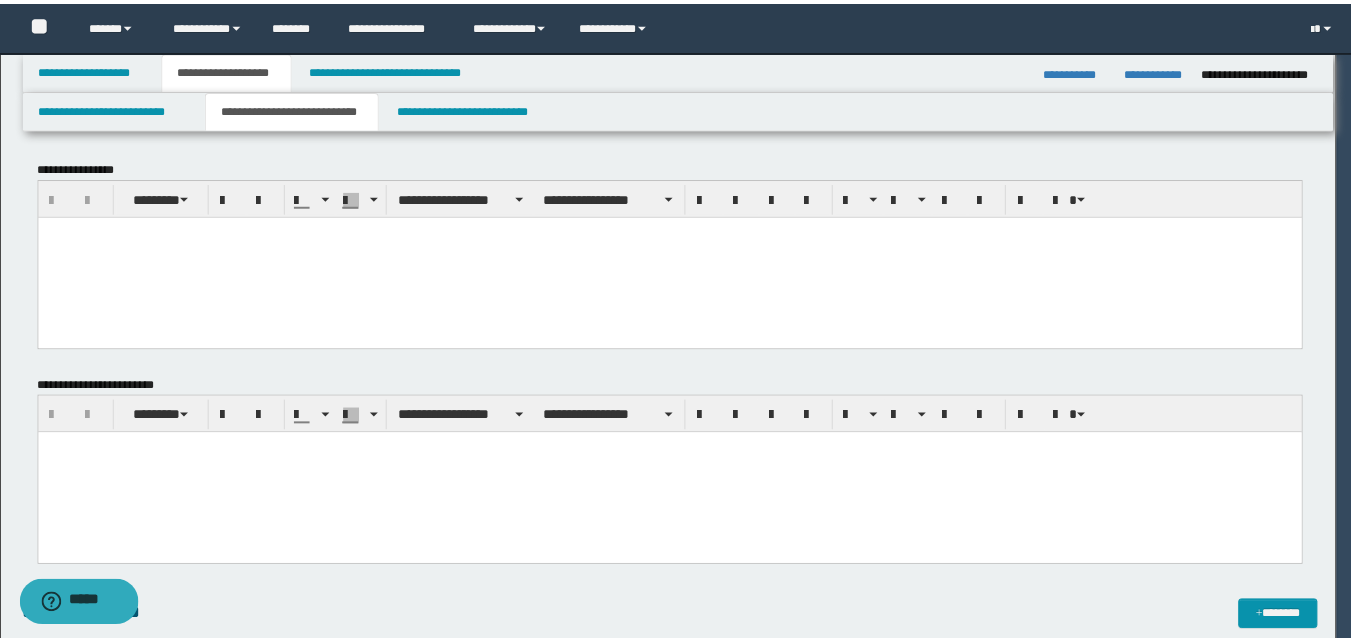 scroll, scrollTop: 0, scrollLeft: 0, axis: both 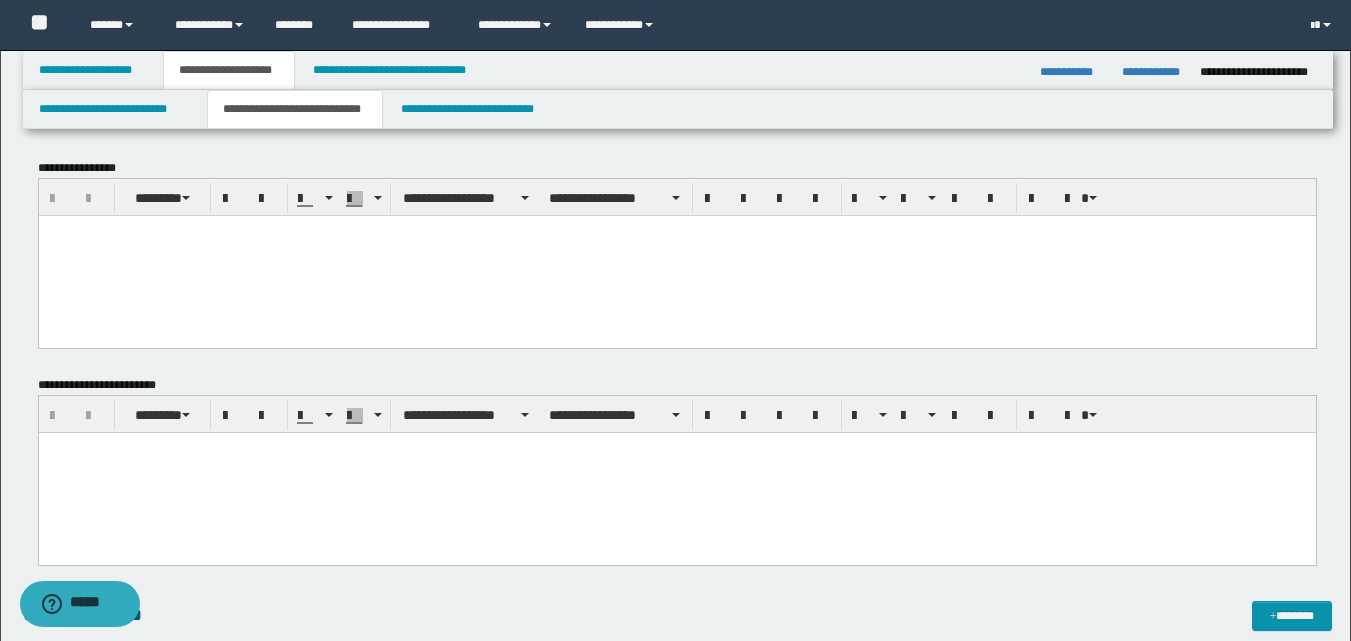 click at bounding box center [676, 447] 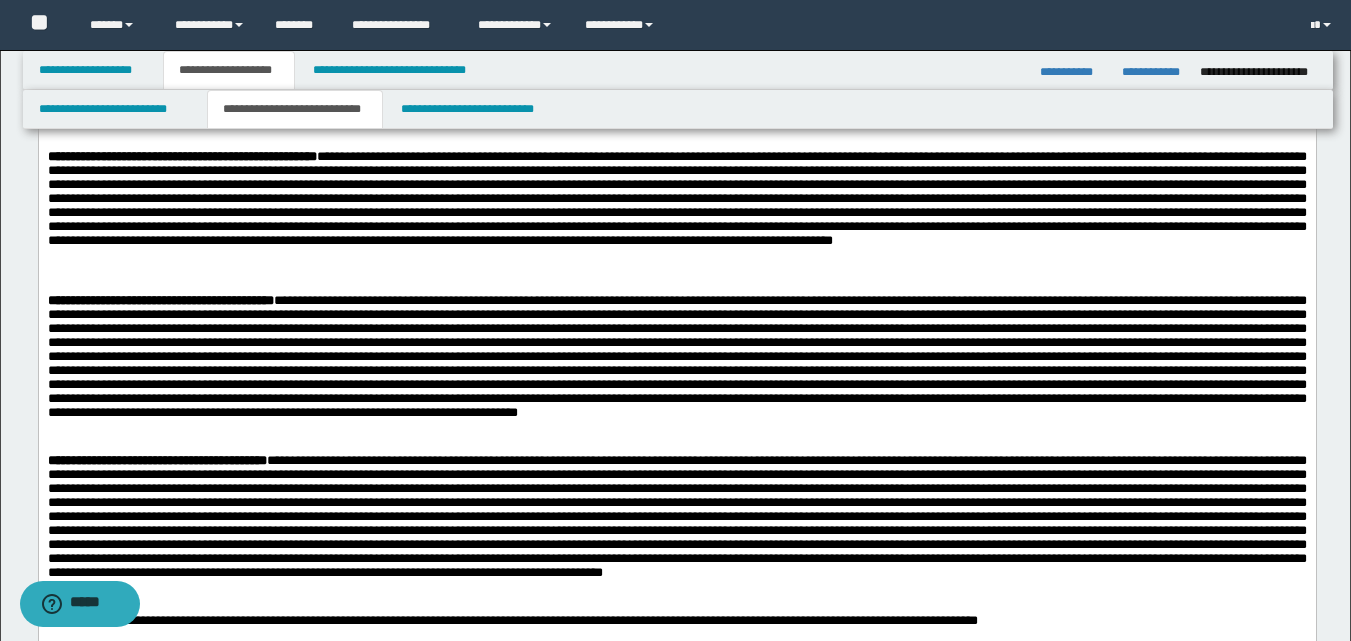 scroll, scrollTop: 667, scrollLeft: 0, axis: vertical 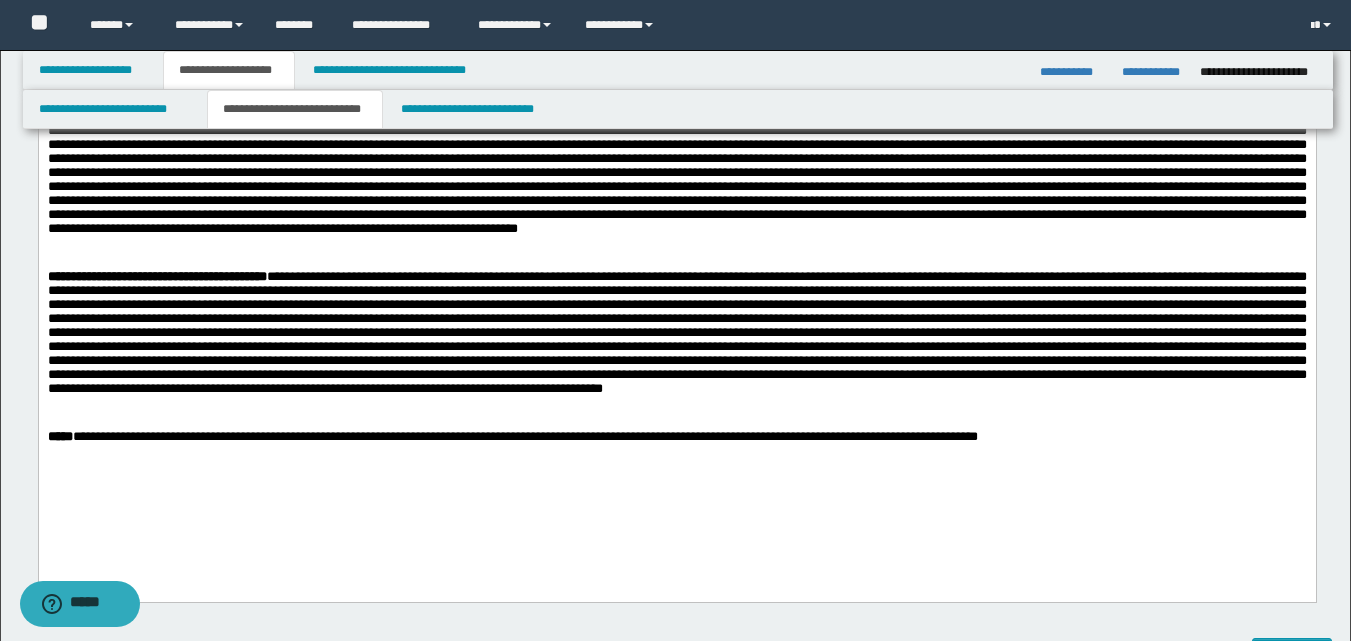 click on "**********" at bounding box center [676, 350] 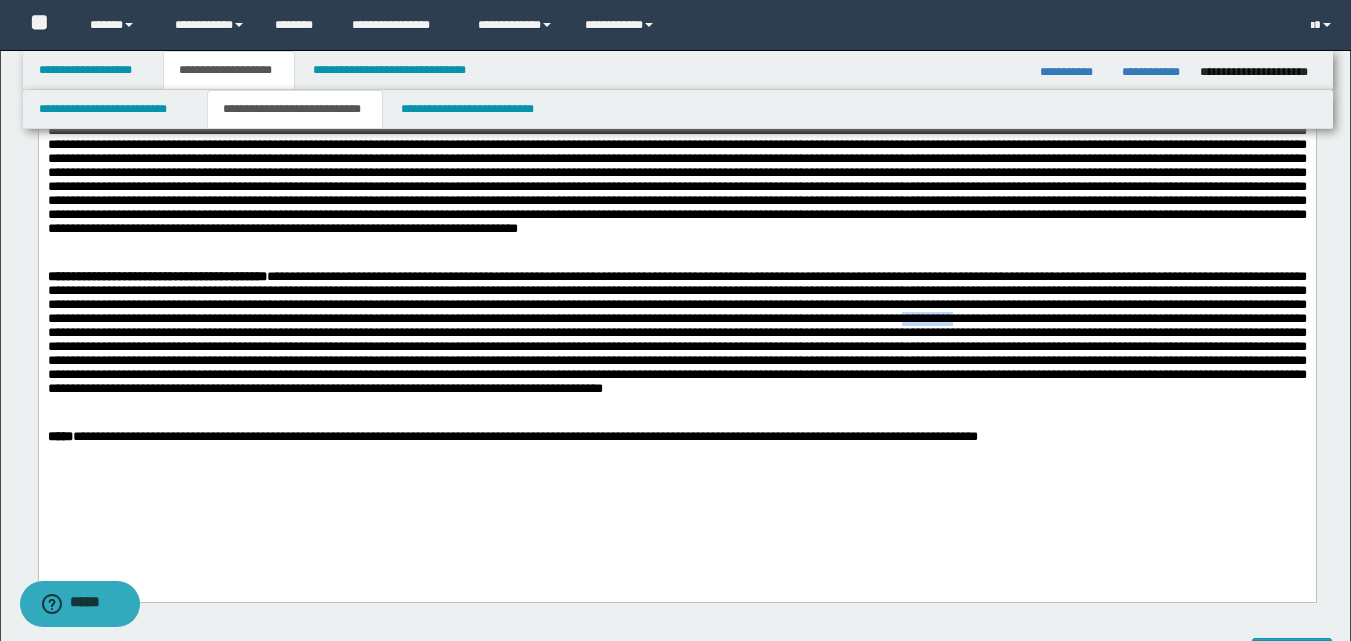 click on "**********" at bounding box center [676, 350] 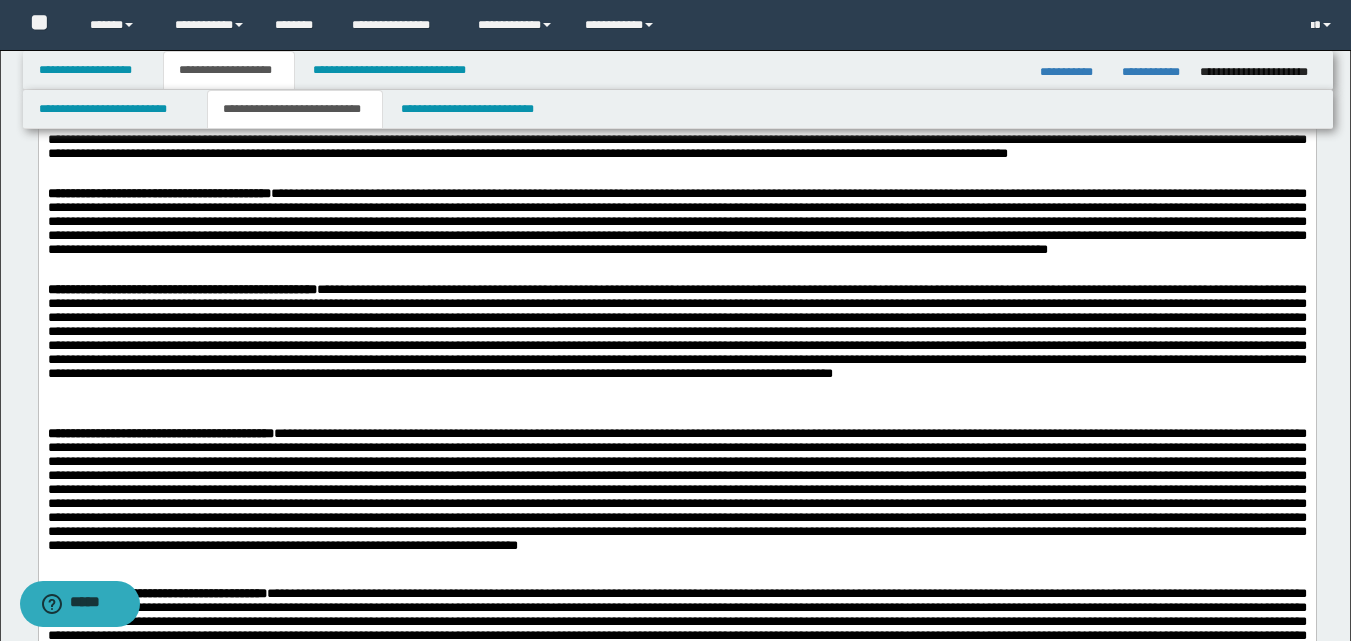 scroll, scrollTop: 333, scrollLeft: 0, axis: vertical 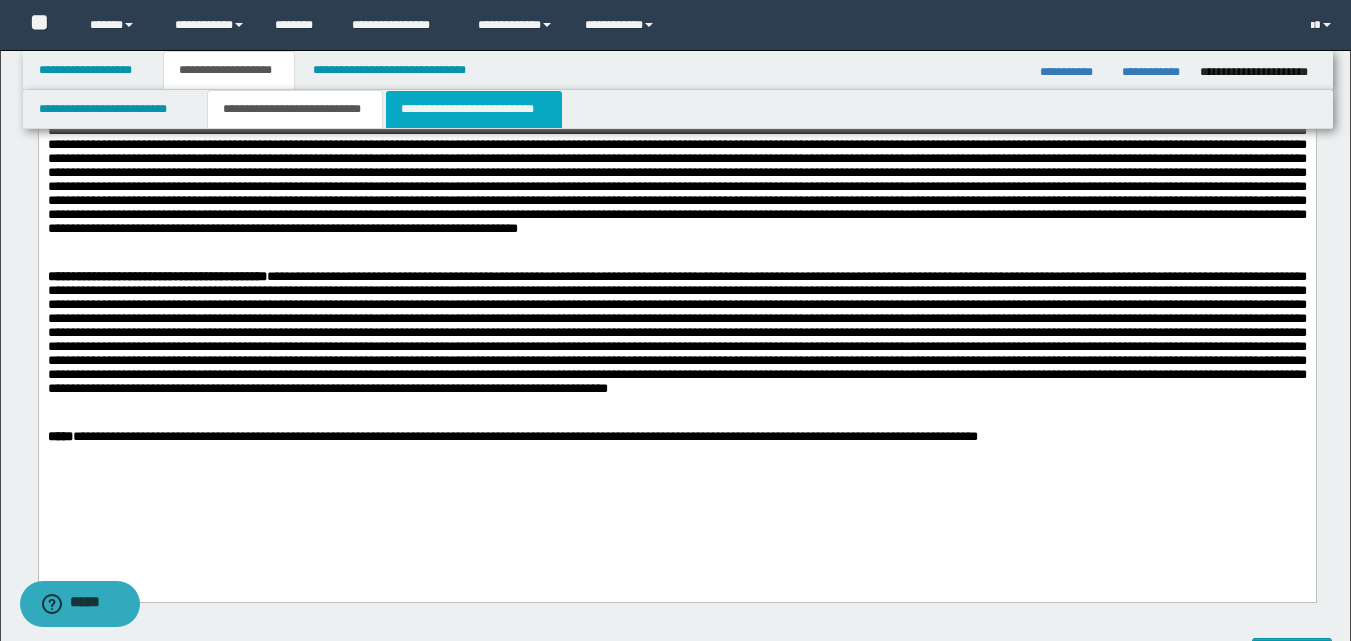 click on "**********" at bounding box center [474, 109] 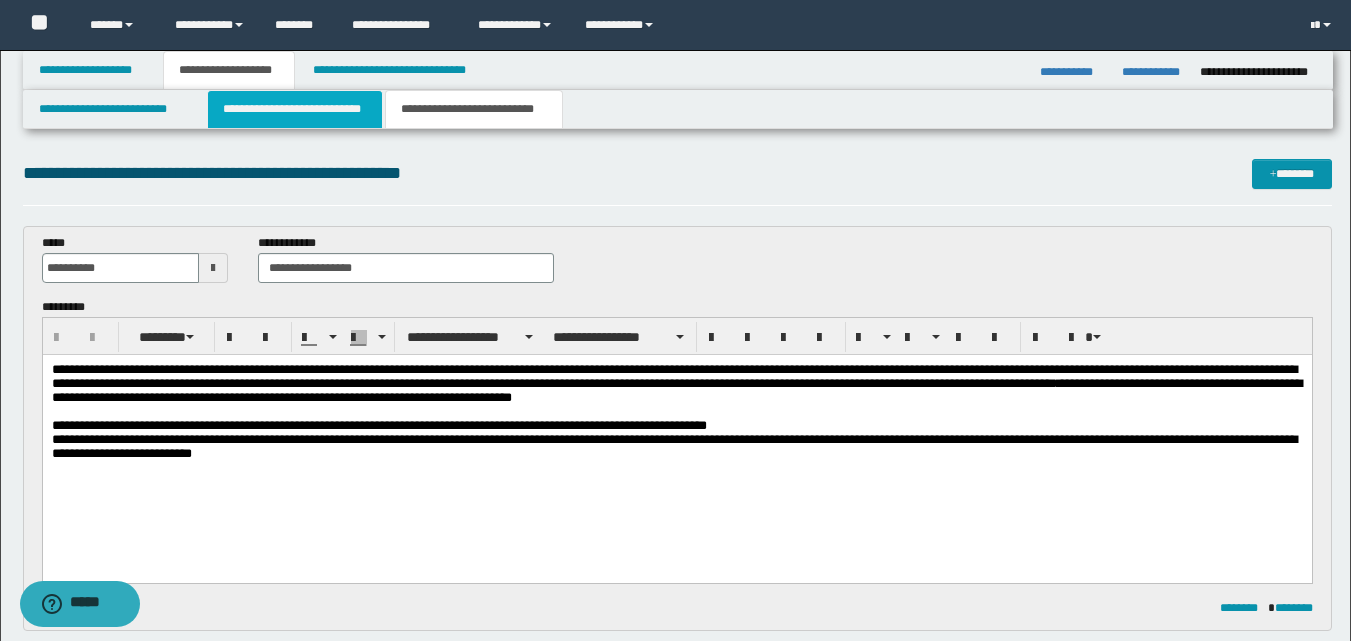 scroll, scrollTop: 0, scrollLeft: 0, axis: both 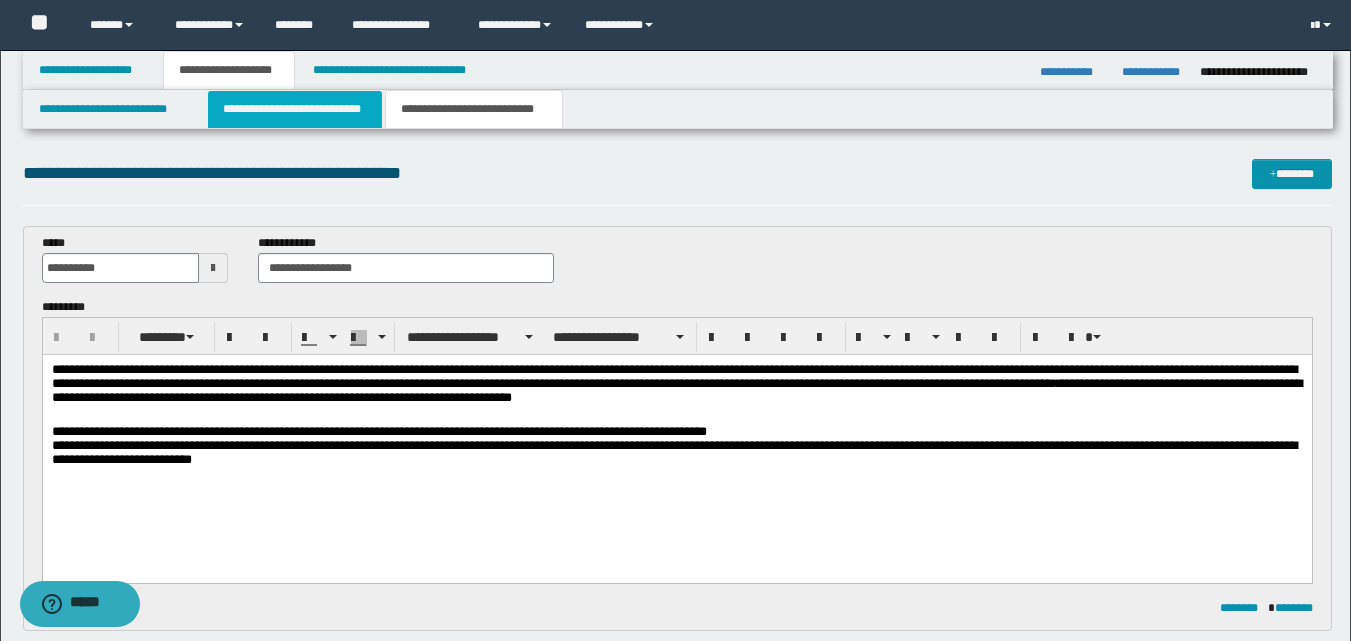 click on "**********" at bounding box center (295, 109) 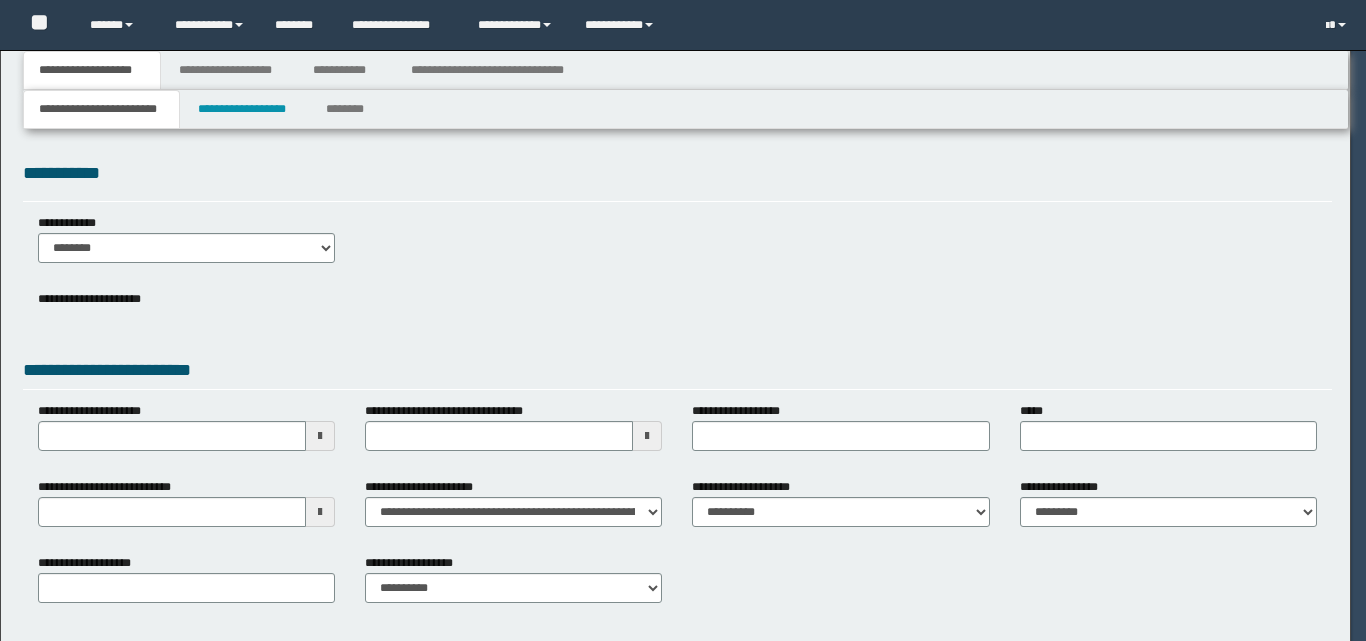 scroll, scrollTop: 0, scrollLeft: 0, axis: both 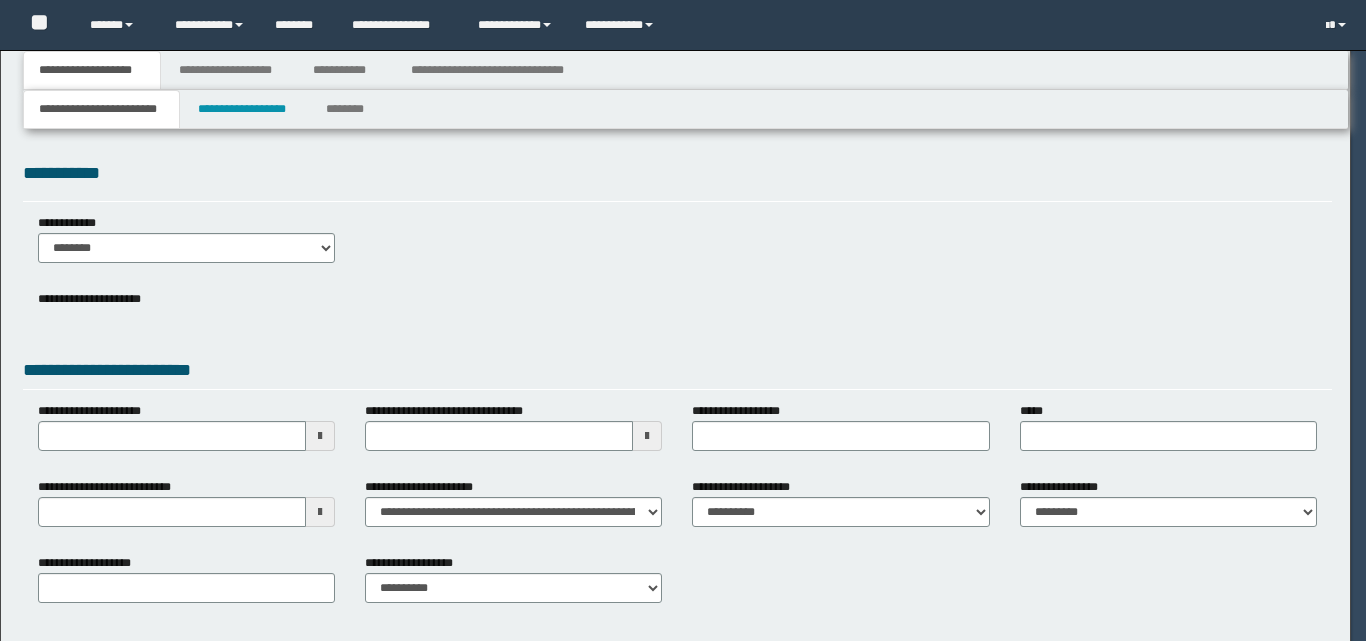 select on "*" 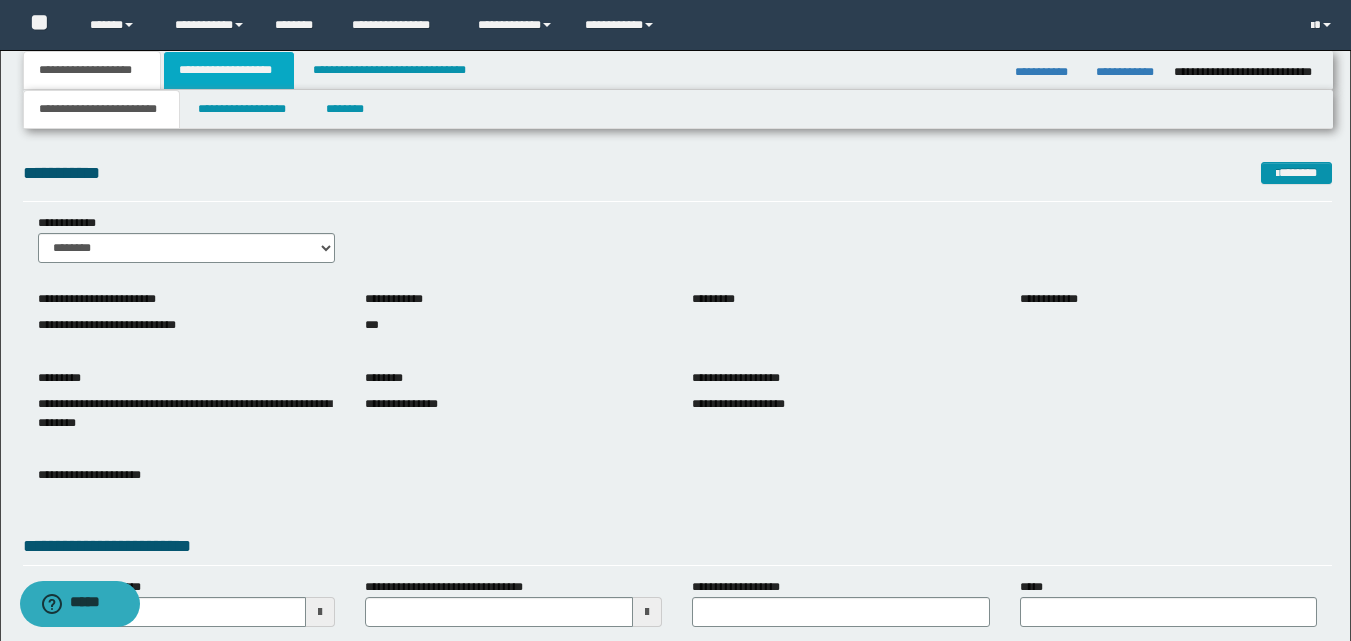 click on "**********" at bounding box center (229, 70) 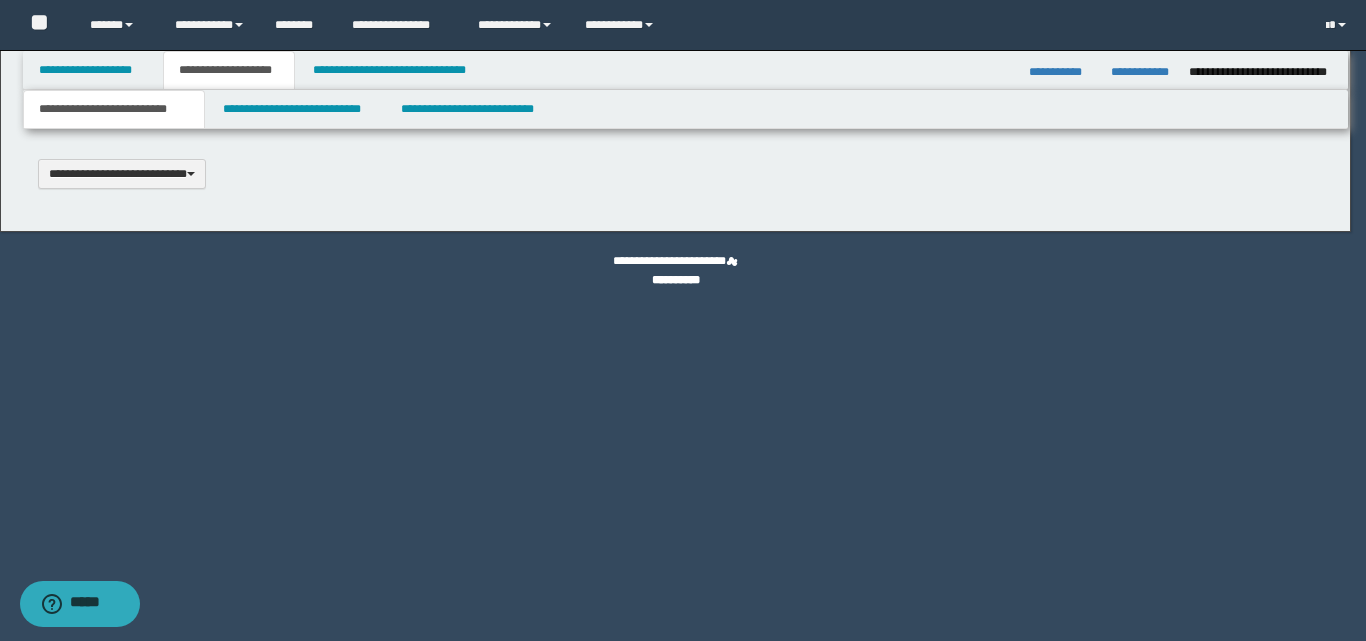 type 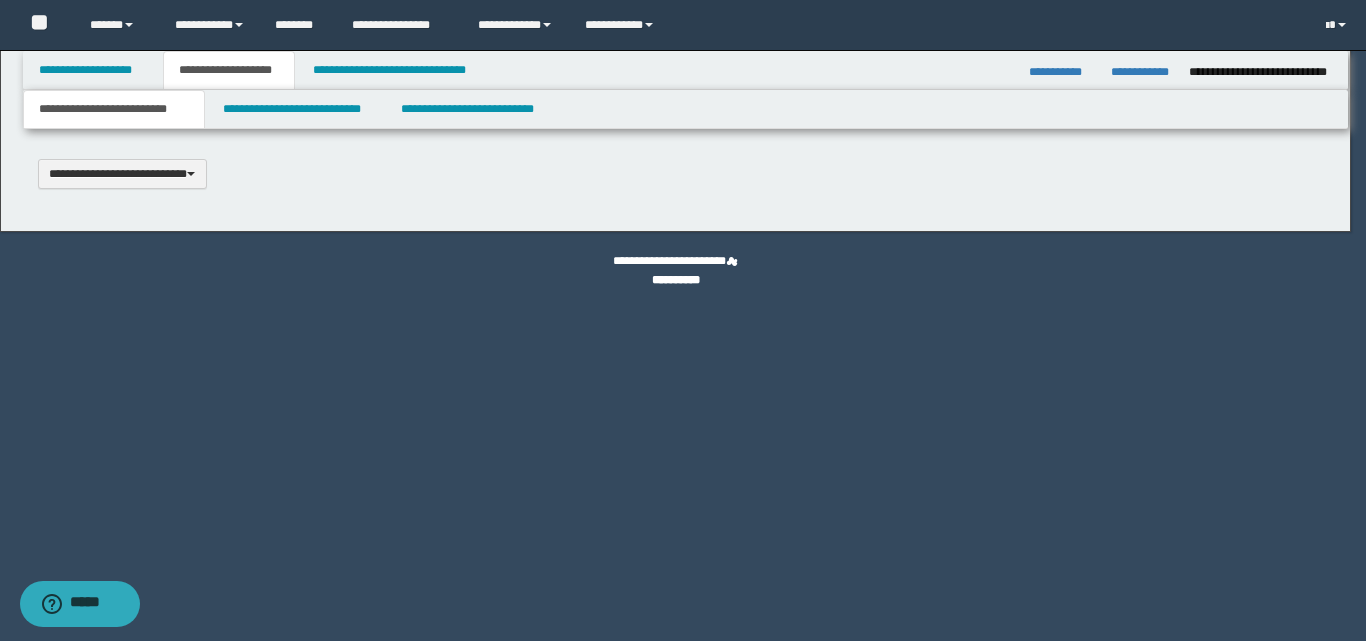 scroll, scrollTop: 0, scrollLeft: 0, axis: both 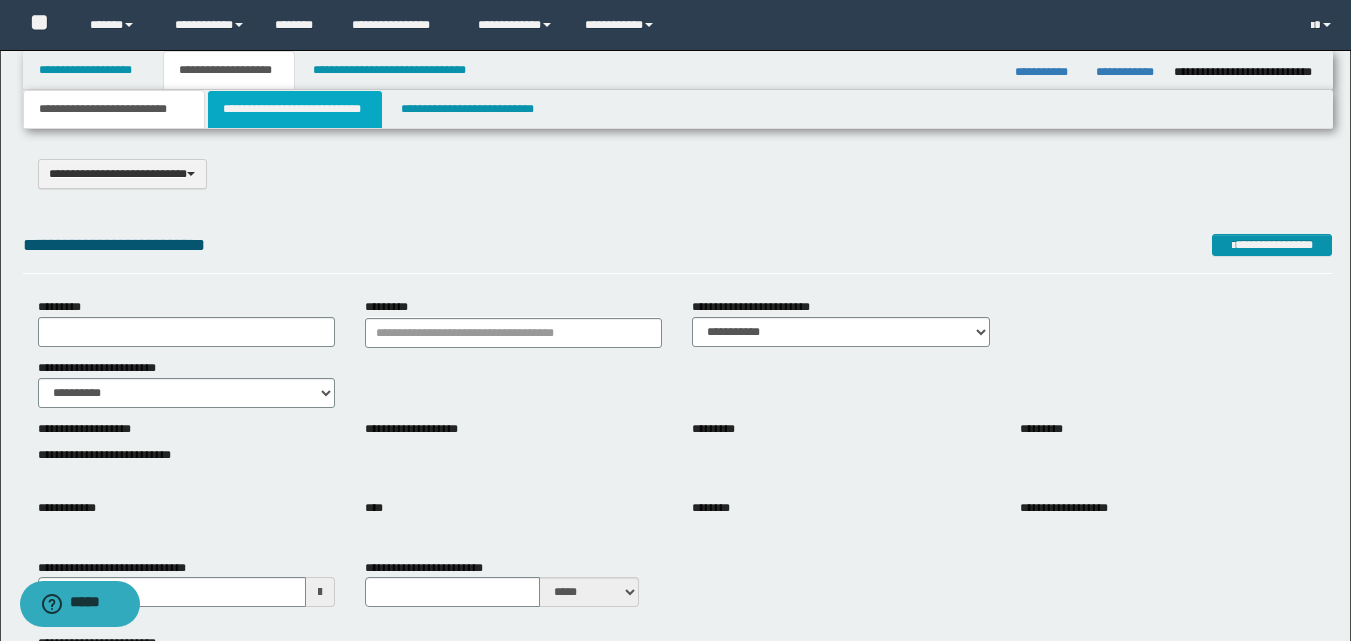 click on "**********" at bounding box center (295, 109) 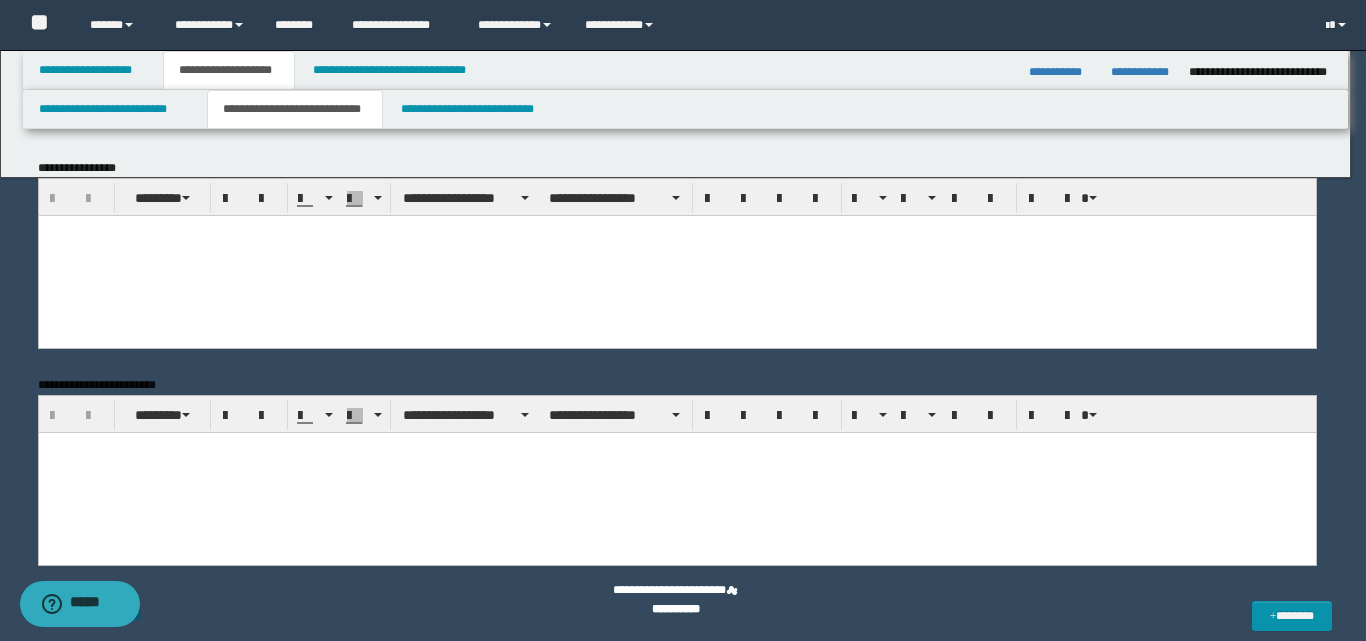 scroll, scrollTop: 0, scrollLeft: 0, axis: both 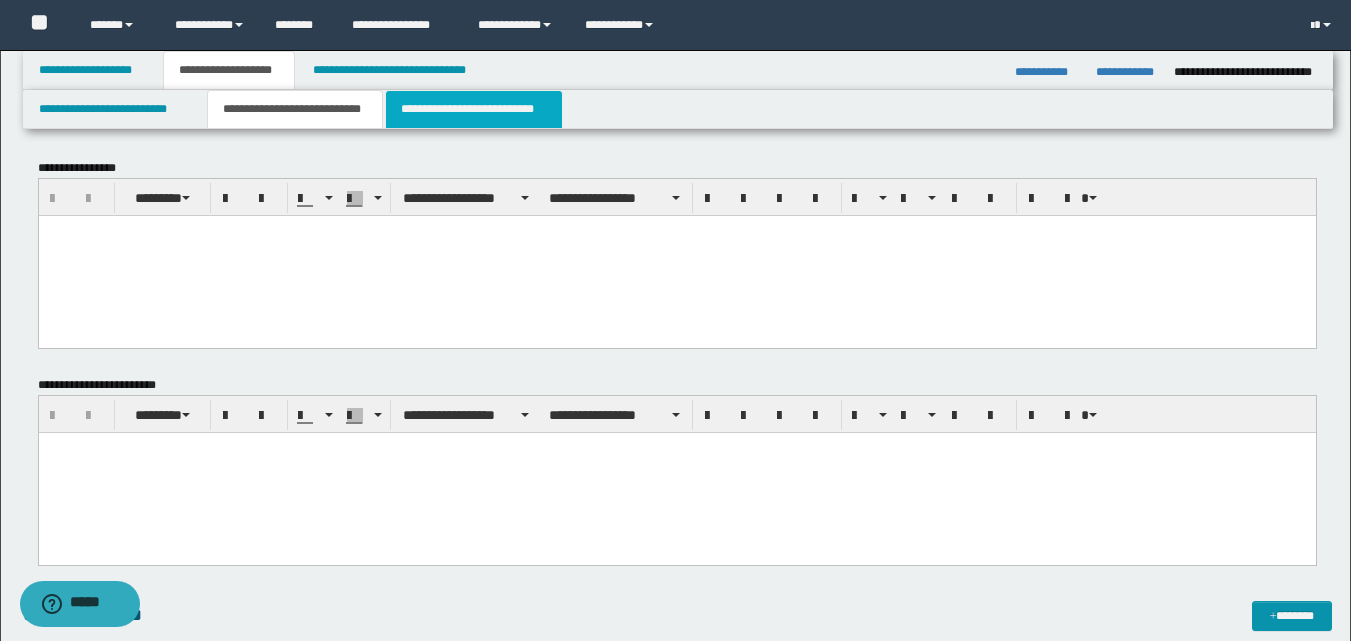 click on "**********" at bounding box center [474, 109] 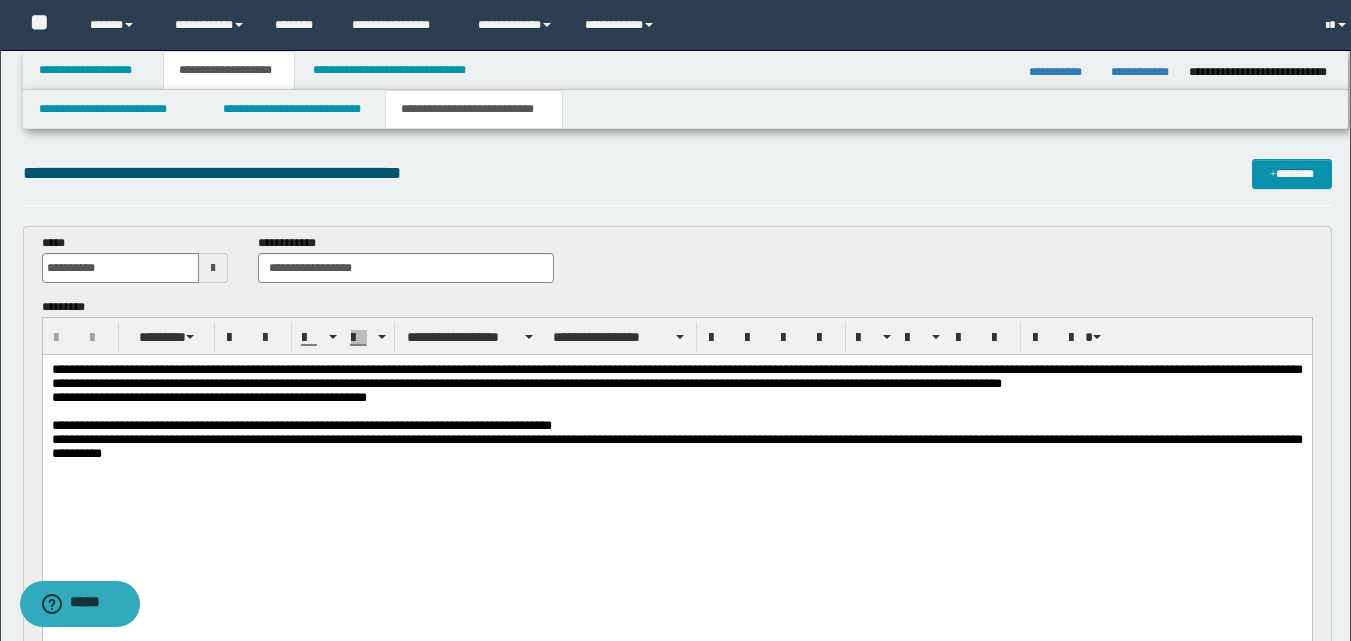 scroll, scrollTop: 0, scrollLeft: 0, axis: both 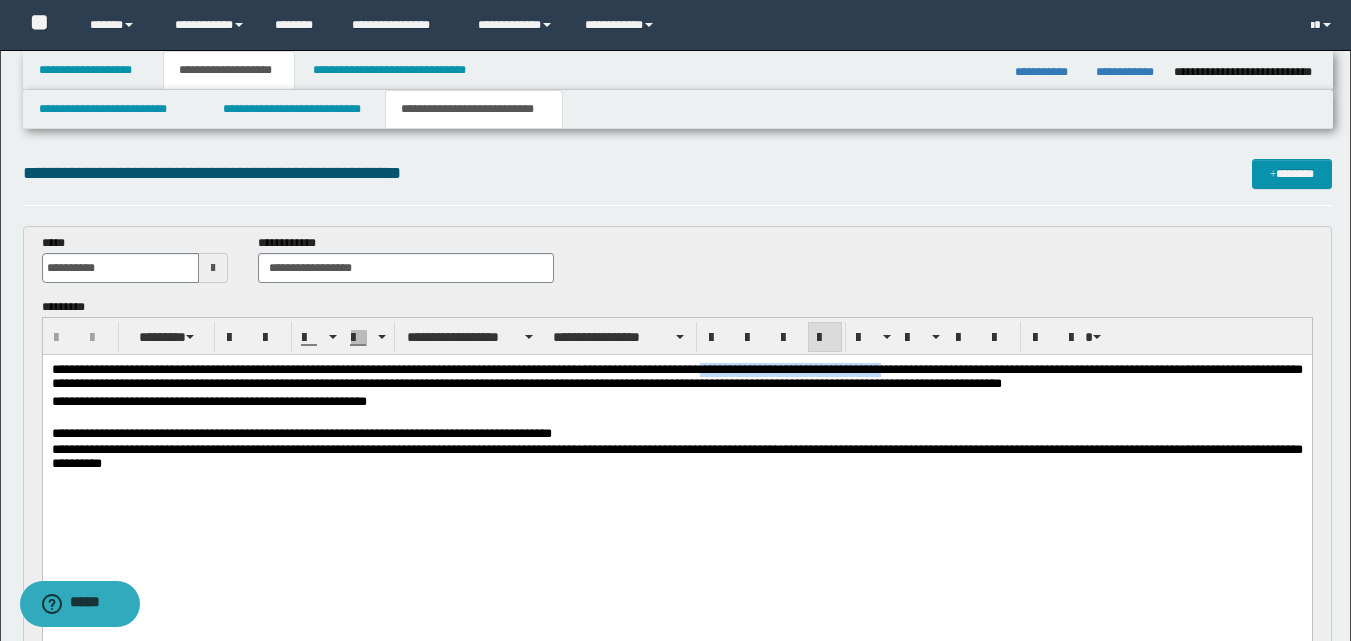drag, startPoint x: 756, startPoint y: 372, endPoint x: 949, endPoint y: 369, distance: 193.02332 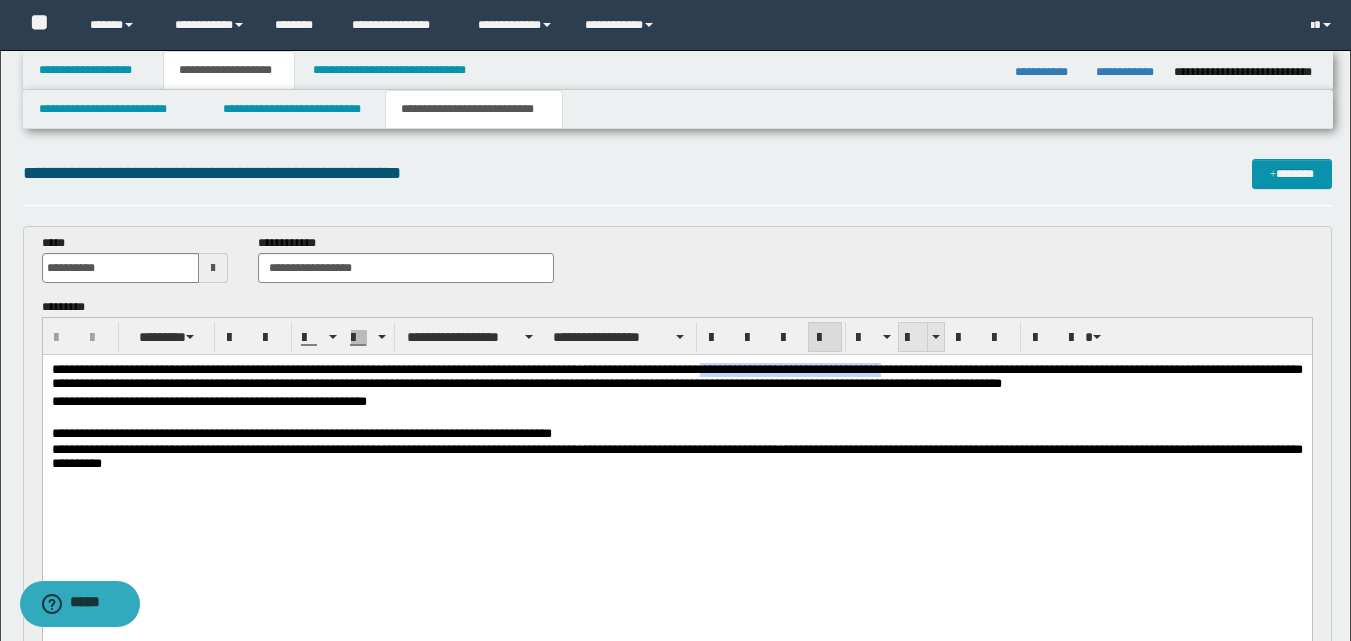 copy on "**********" 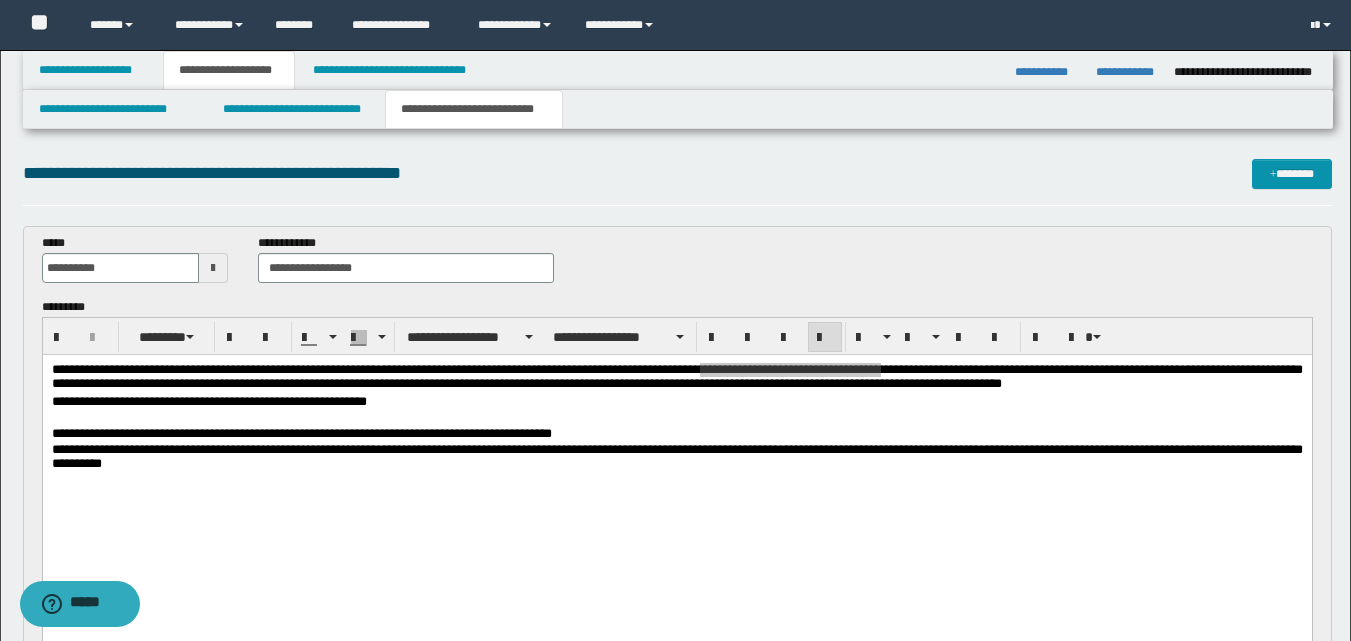 click on "**********" at bounding box center (677, 266) 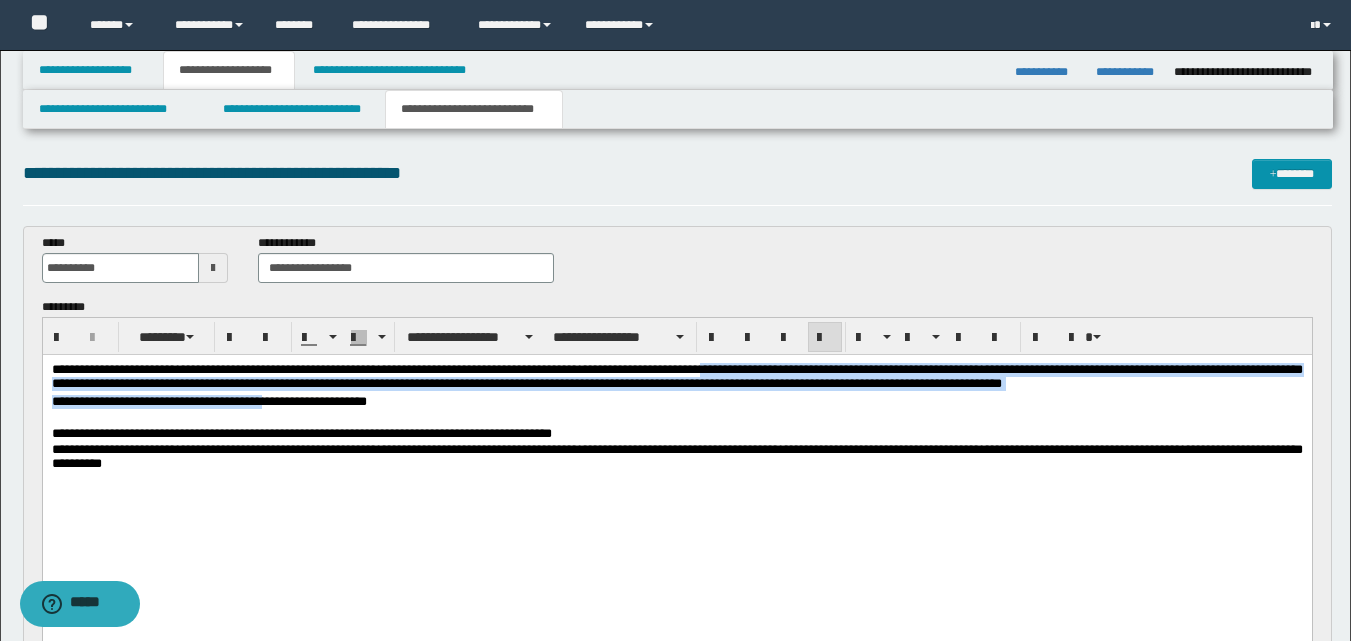 drag, startPoint x: 50, startPoint y: 404, endPoint x: 278, endPoint y: 409, distance: 228.05482 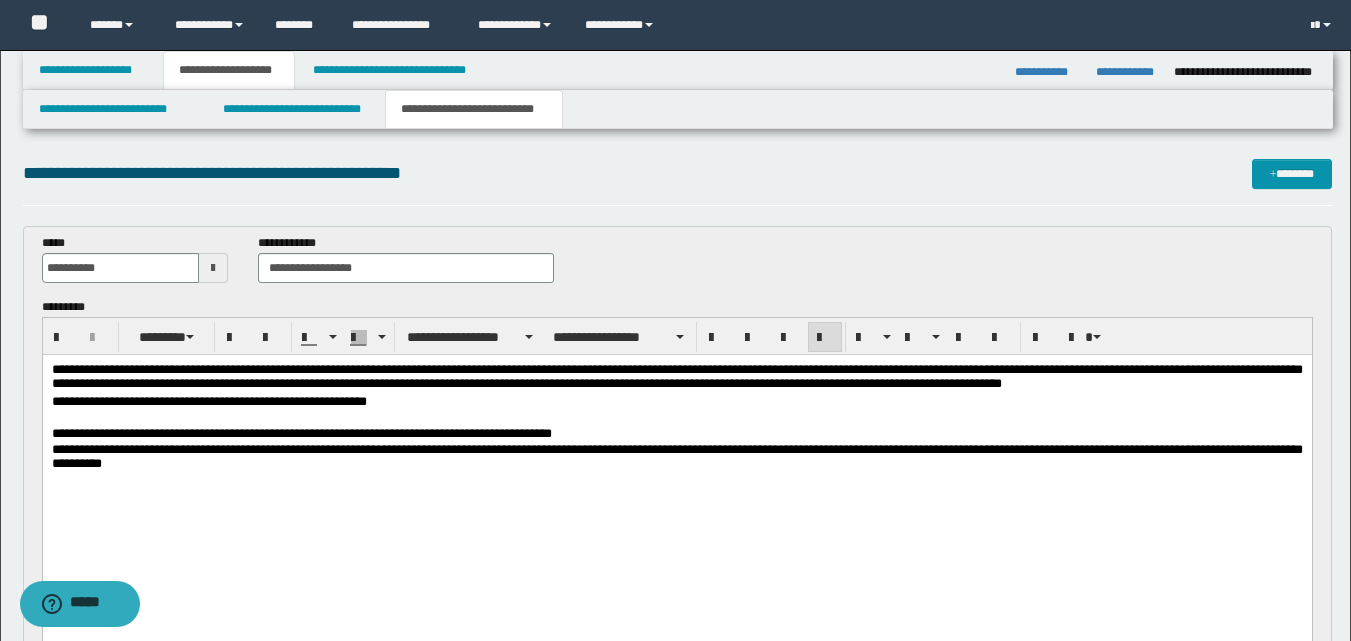 click on "**********" at bounding box center [676, 403] 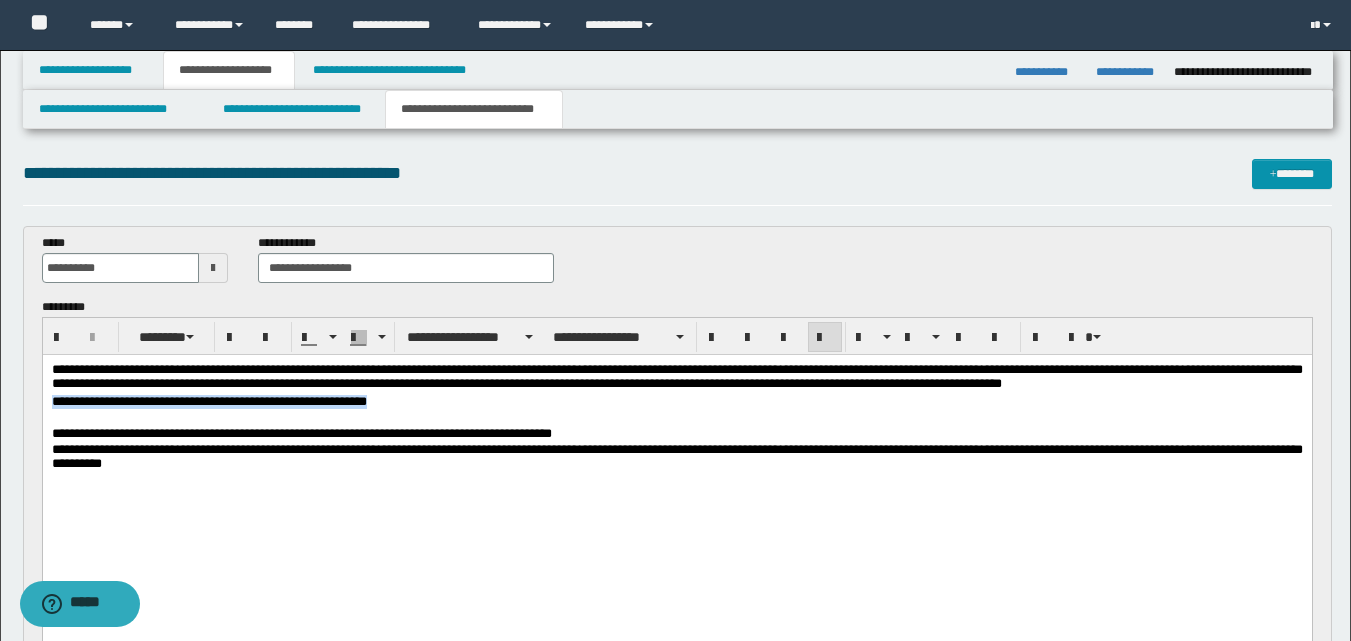 drag, startPoint x: 50, startPoint y: 402, endPoint x: 414, endPoint y: 407, distance: 364.03433 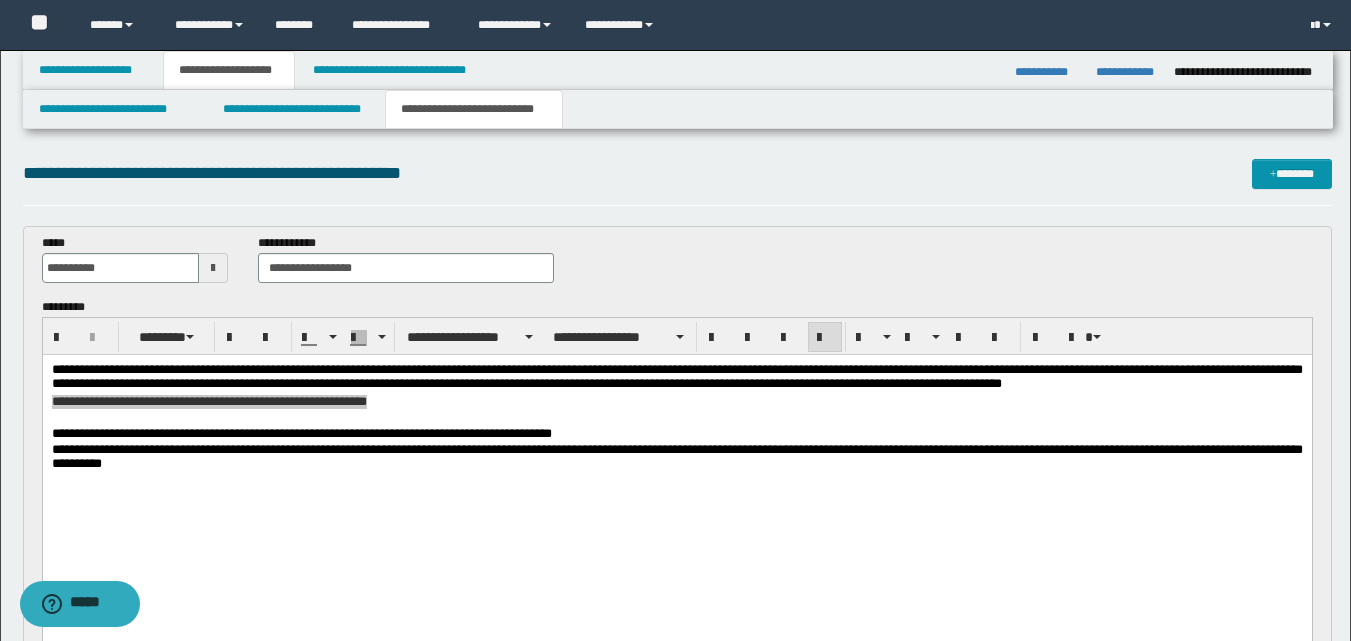 click on "**********" at bounding box center [677, 460] 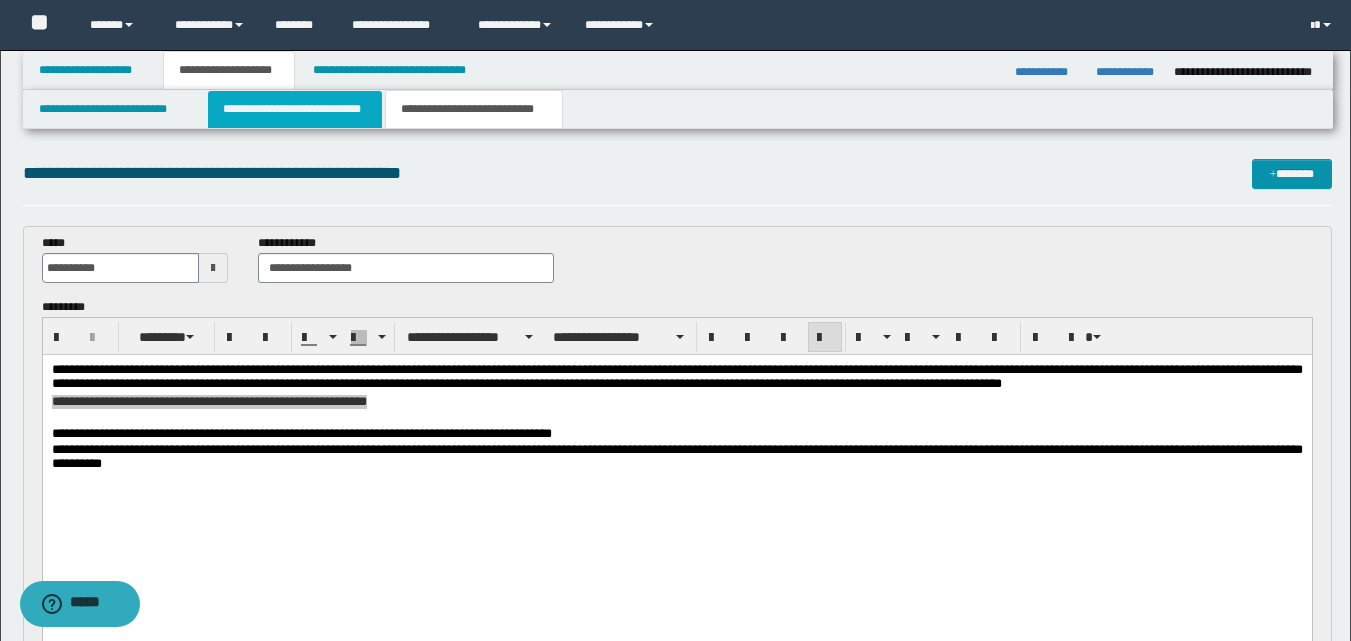 click on "**********" at bounding box center (295, 109) 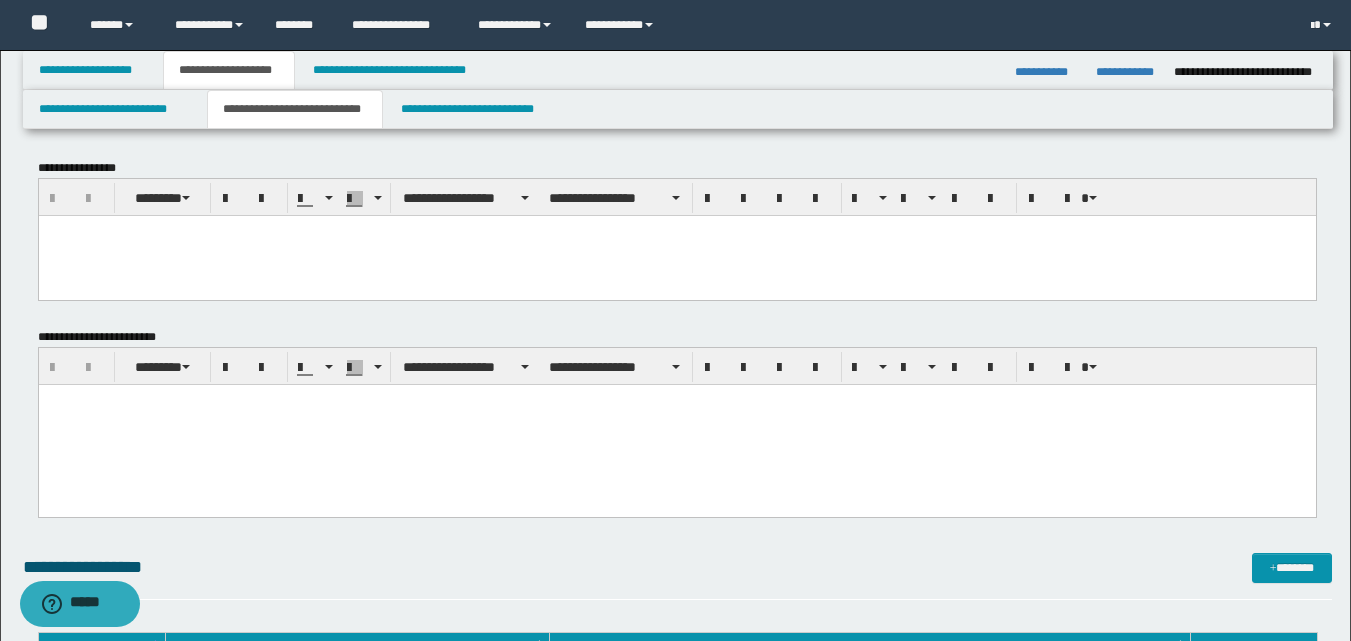 click at bounding box center (676, 399) 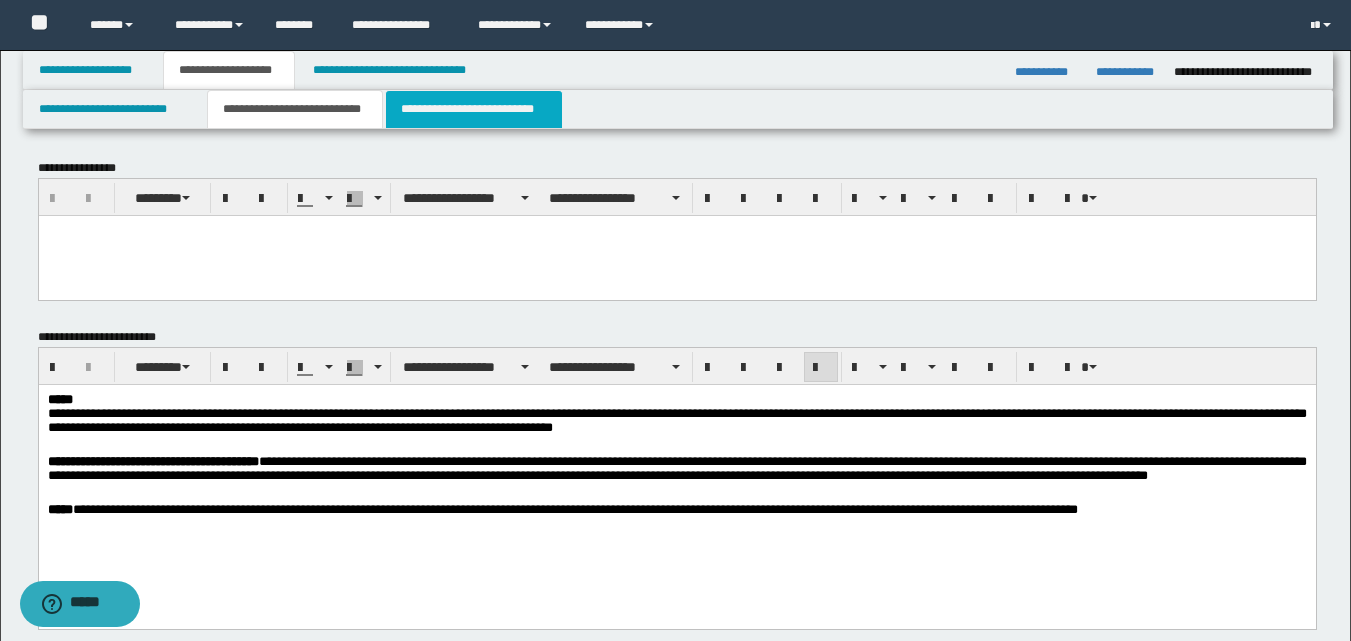 click on "**********" at bounding box center [474, 109] 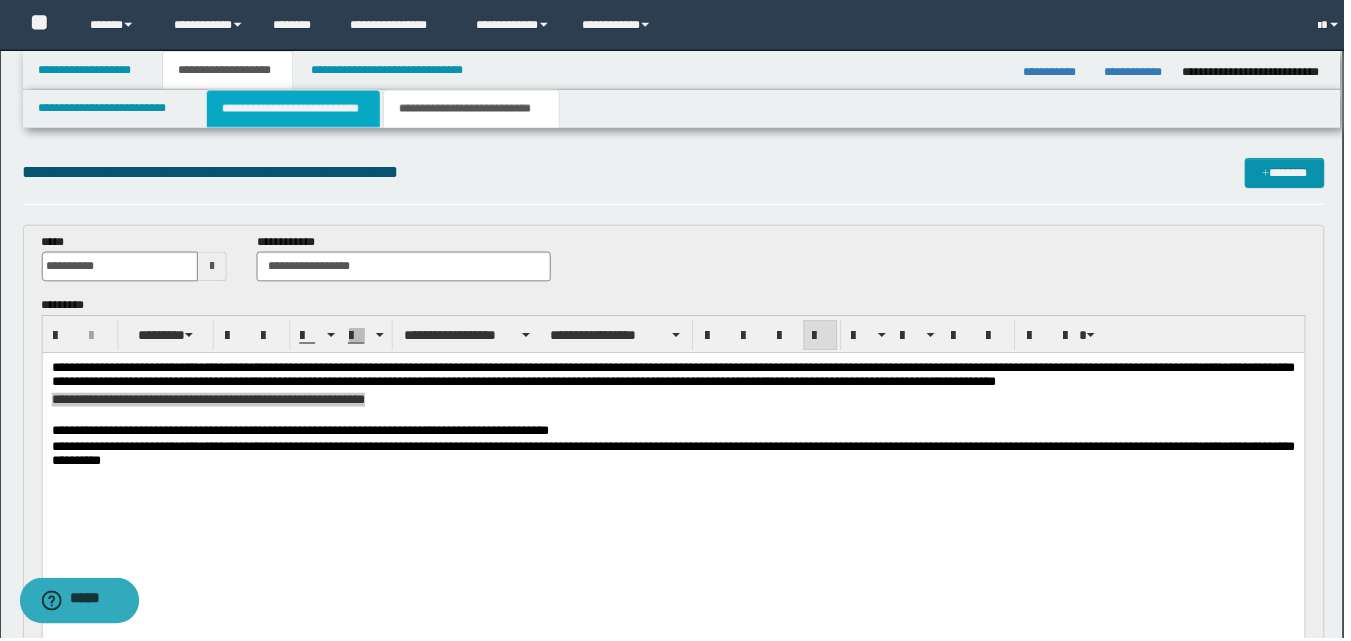 click on "**********" at bounding box center [295, 109] 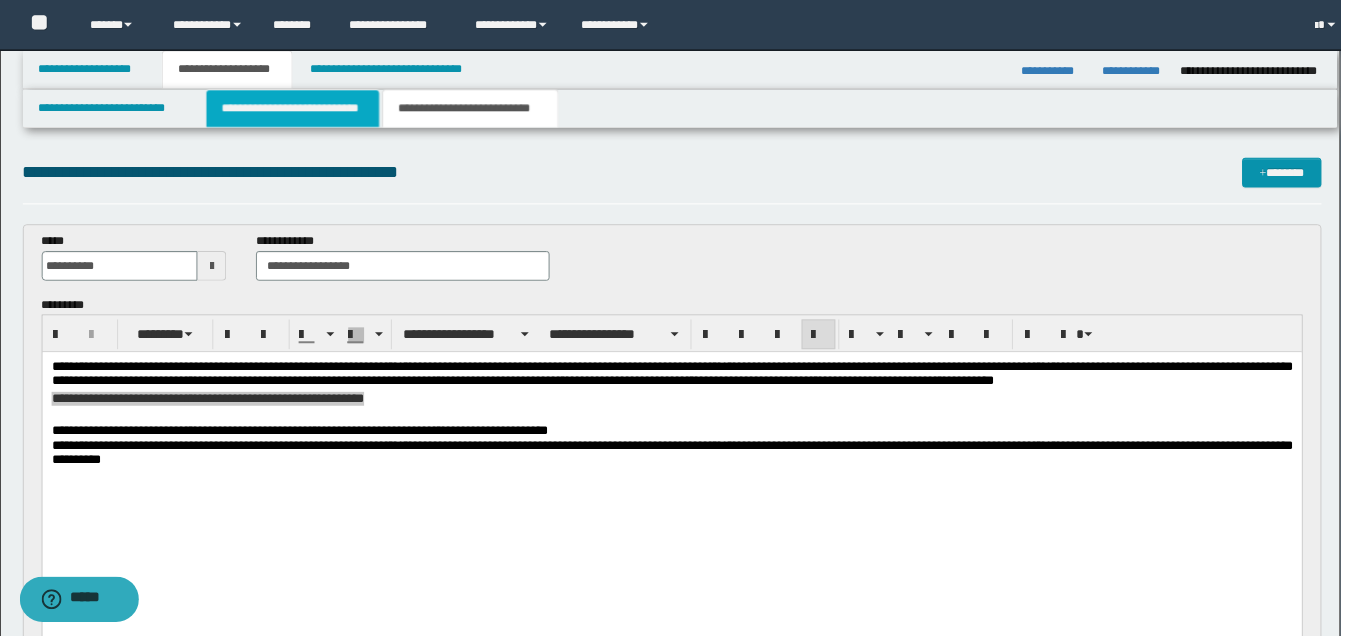 type 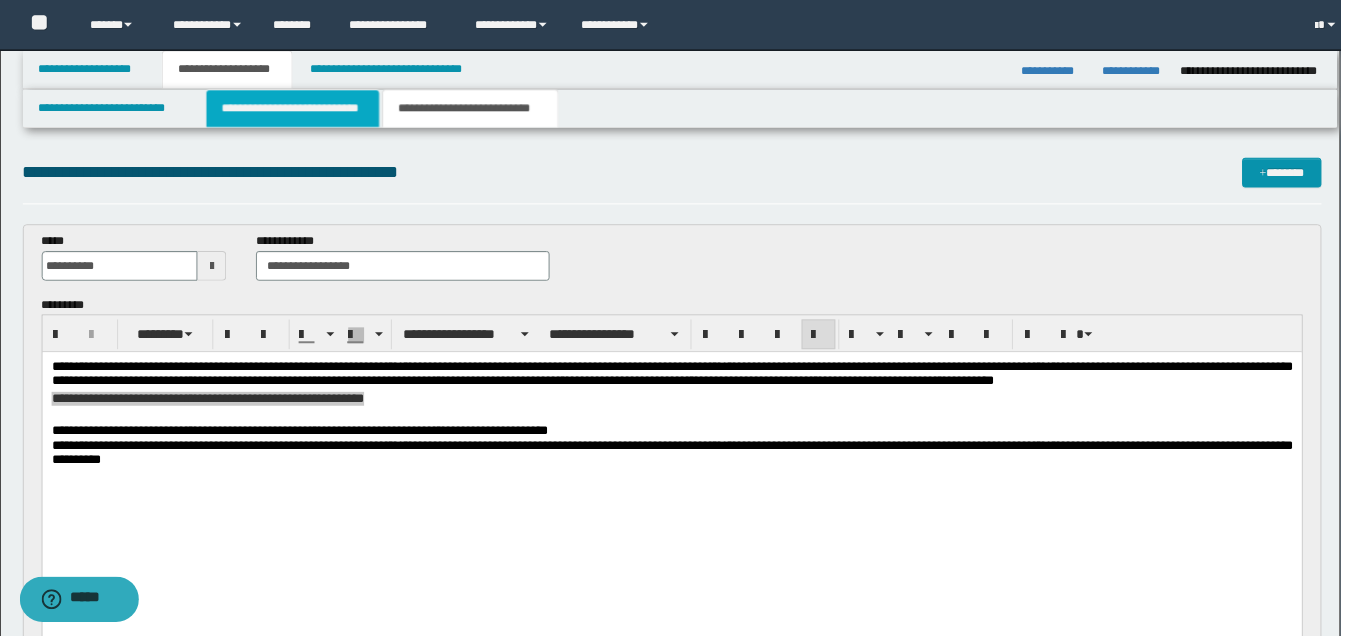 type 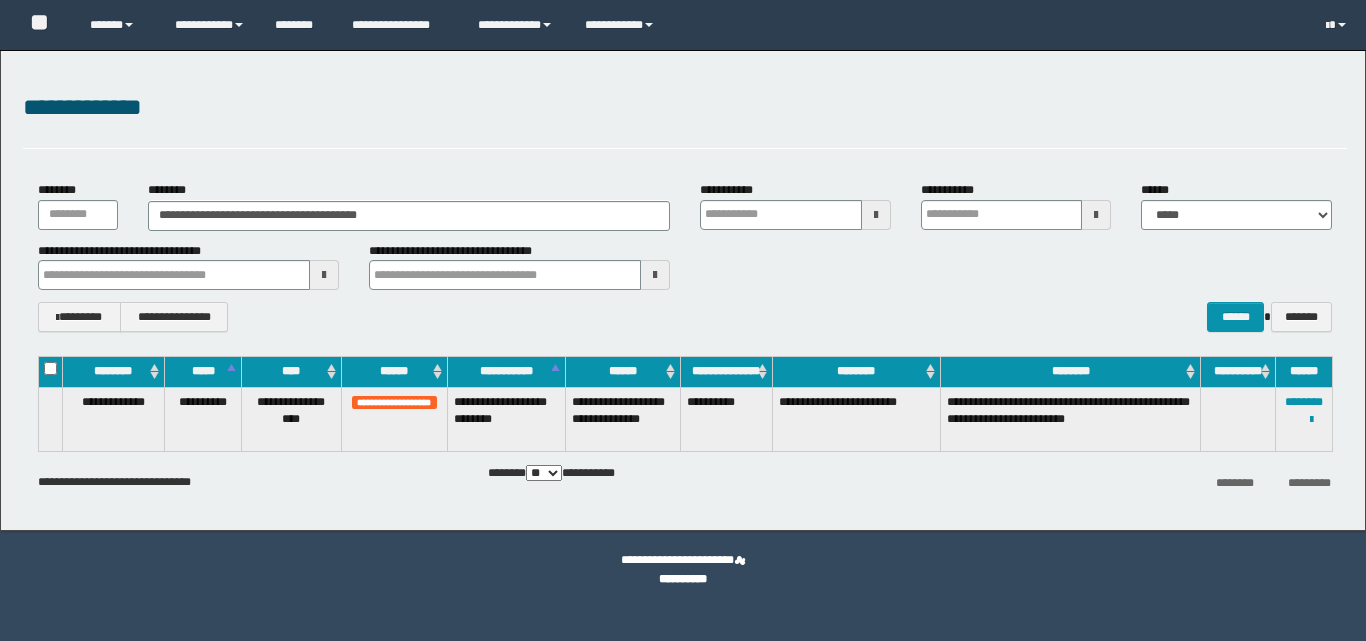 scroll, scrollTop: 0, scrollLeft: 0, axis: both 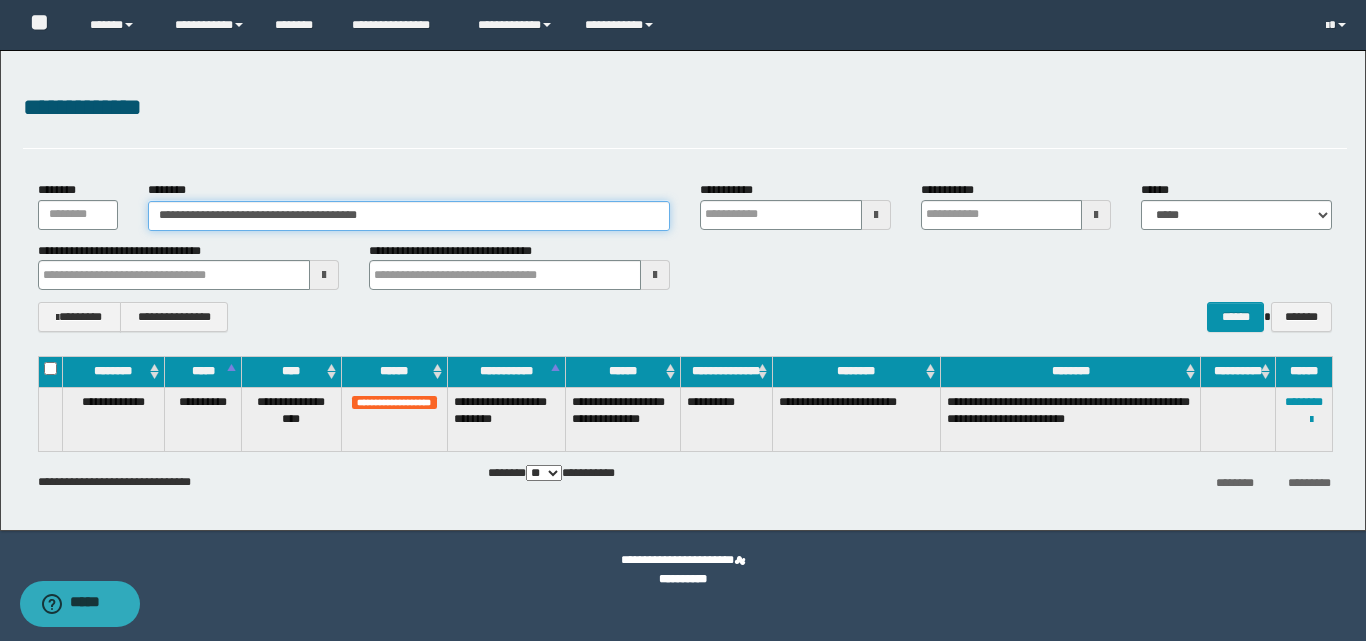 drag, startPoint x: 405, startPoint y: 219, endPoint x: 0, endPoint y: 223, distance: 405.01974 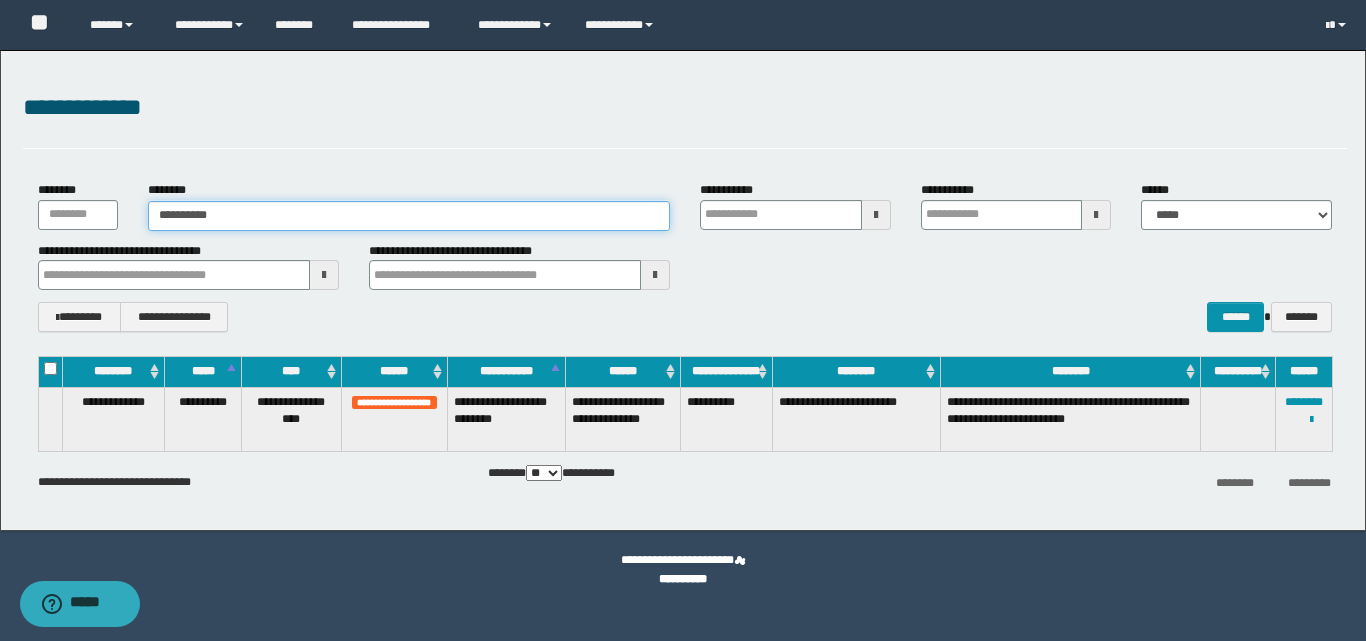 type on "**********" 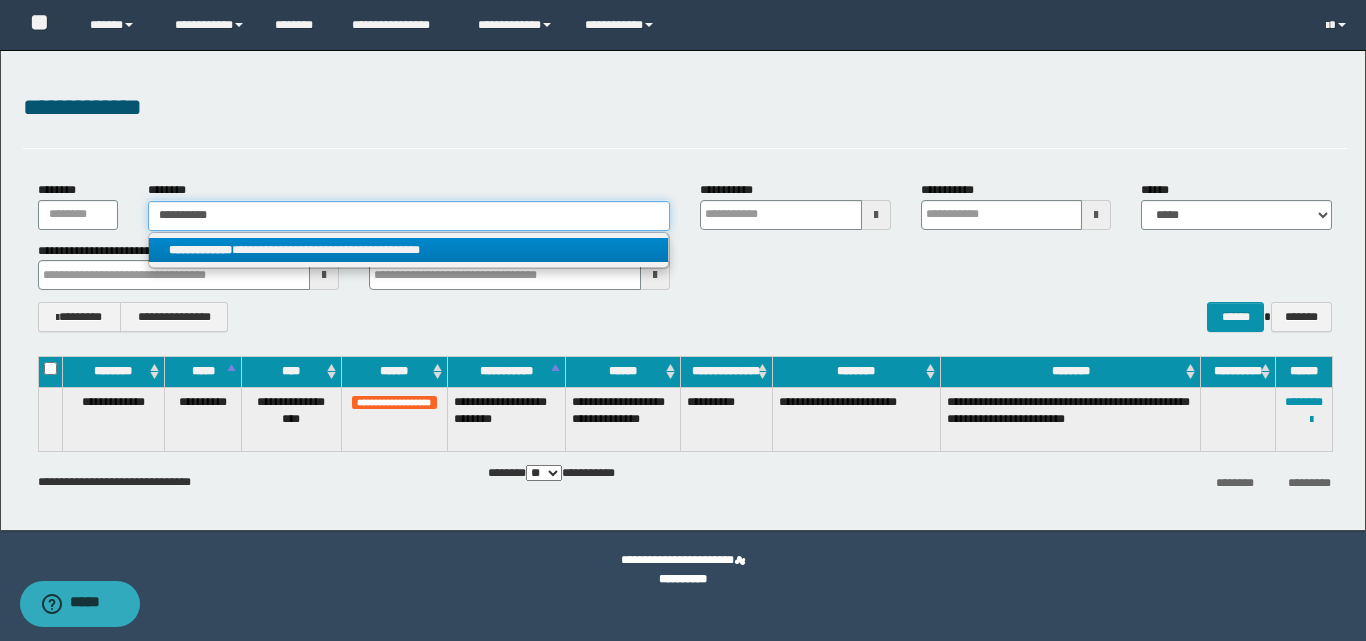 type on "**********" 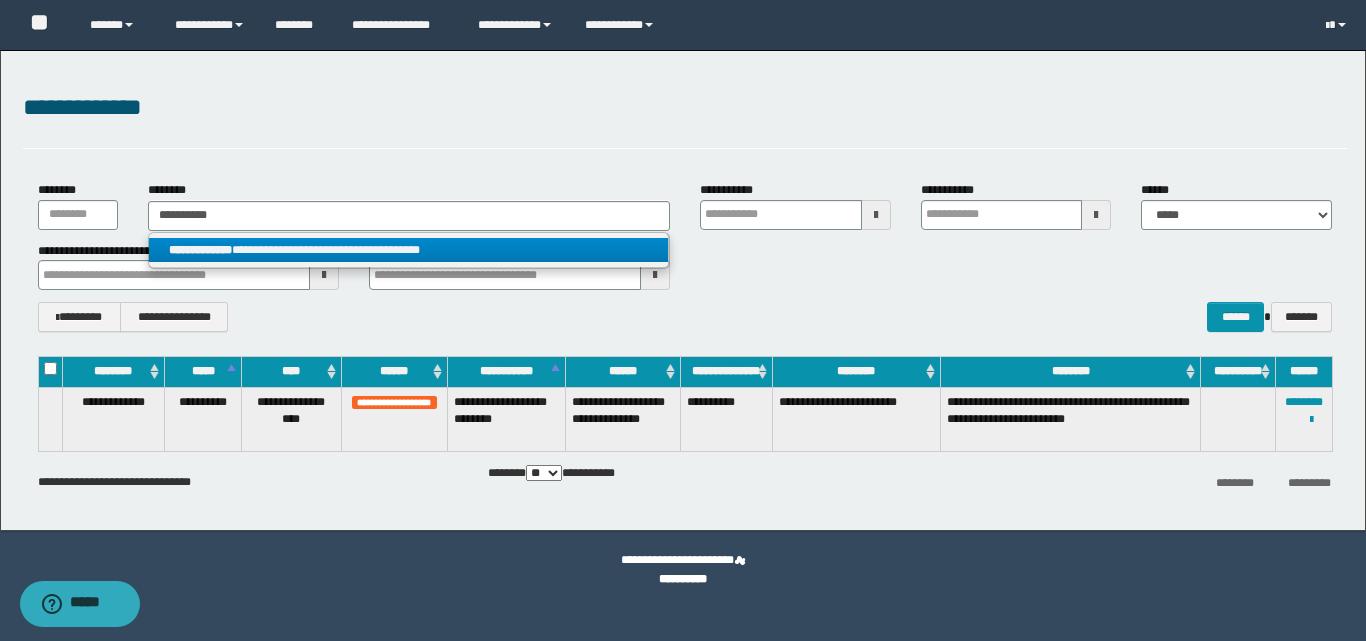 click on "**********" at bounding box center [408, 250] 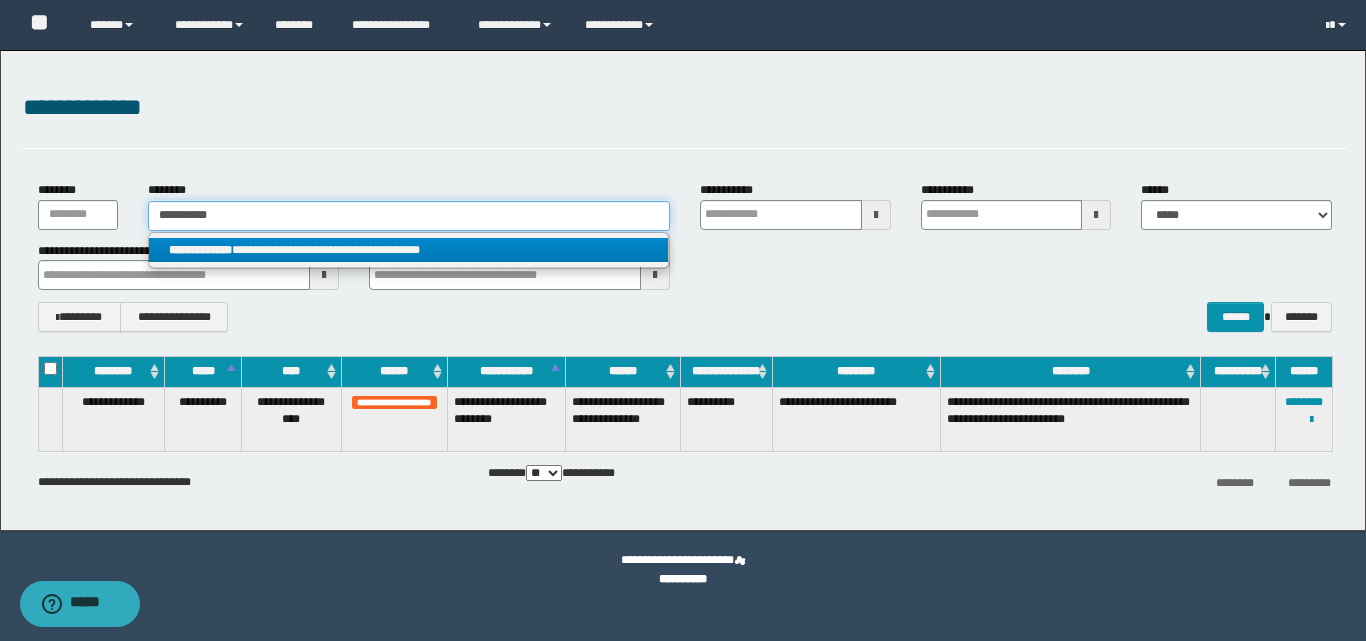 type 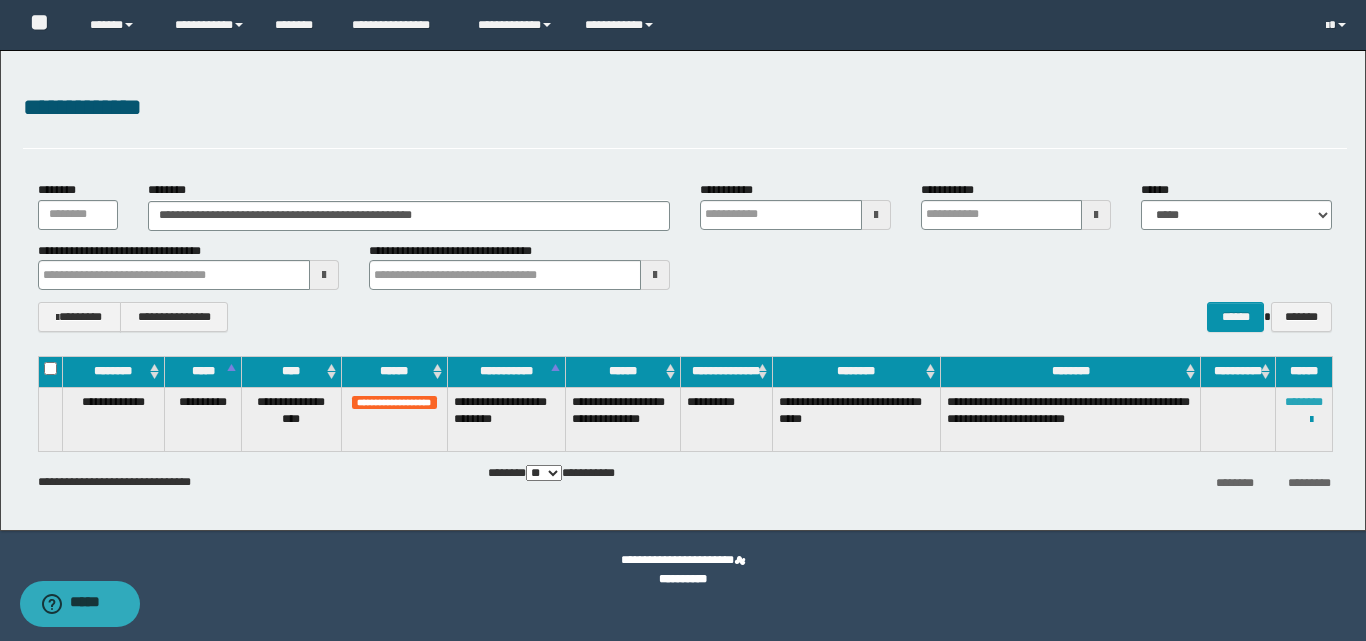 click on "********" at bounding box center [1304, 402] 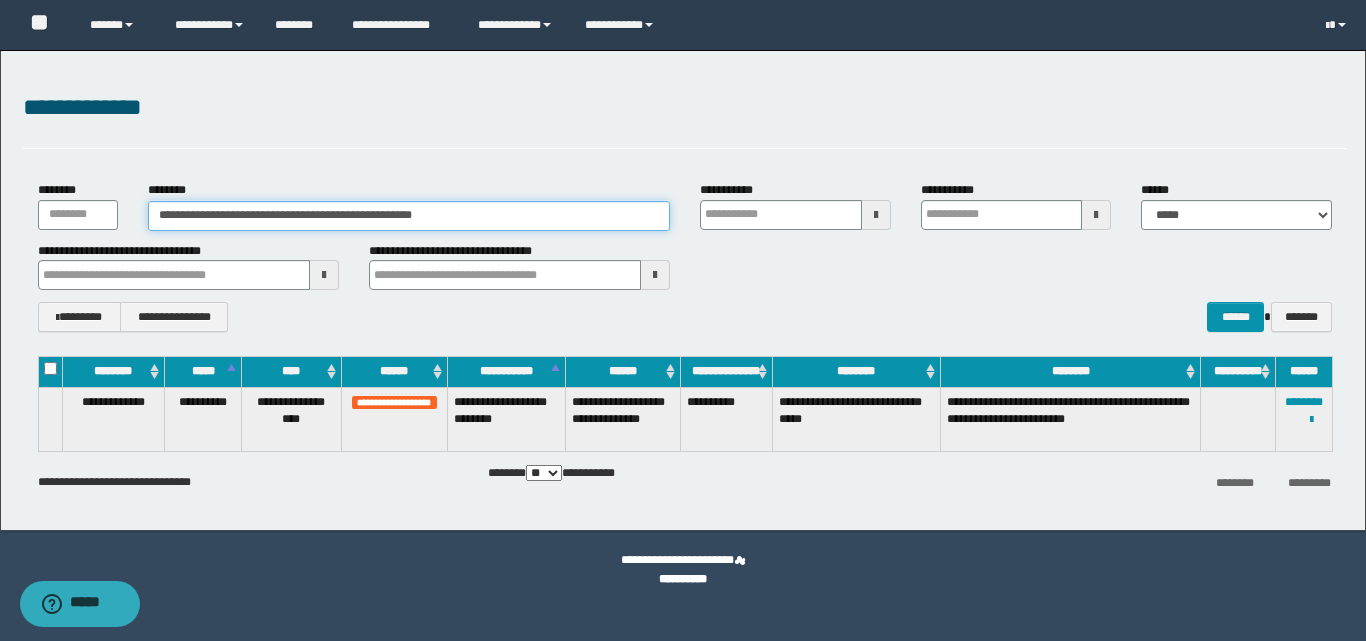drag, startPoint x: 506, startPoint y: 221, endPoint x: 0, endPoint y: 217, distance: 506.0158 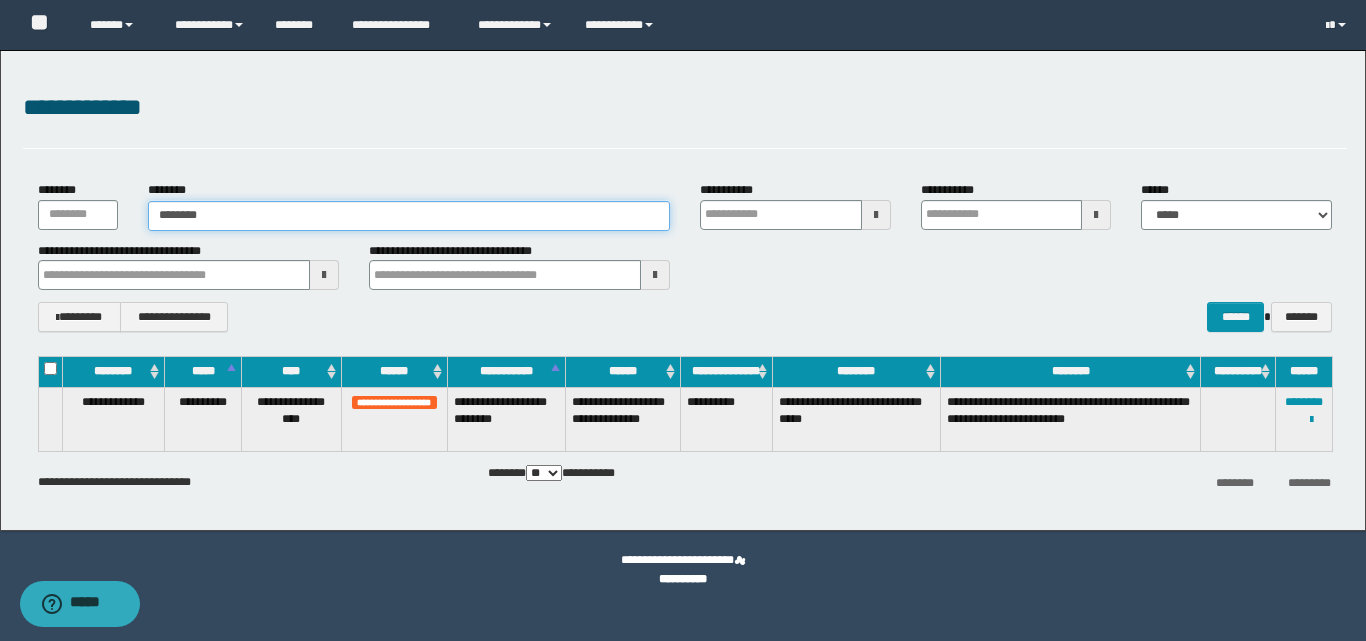 type on "********" 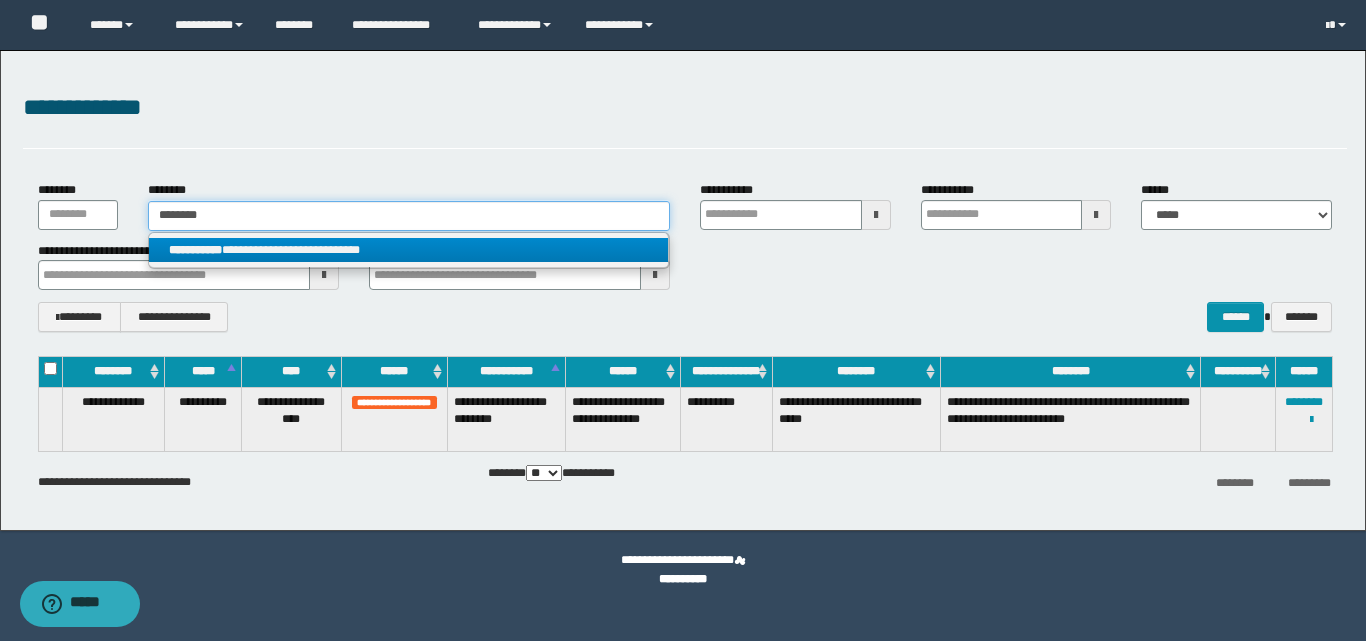 type on "********" 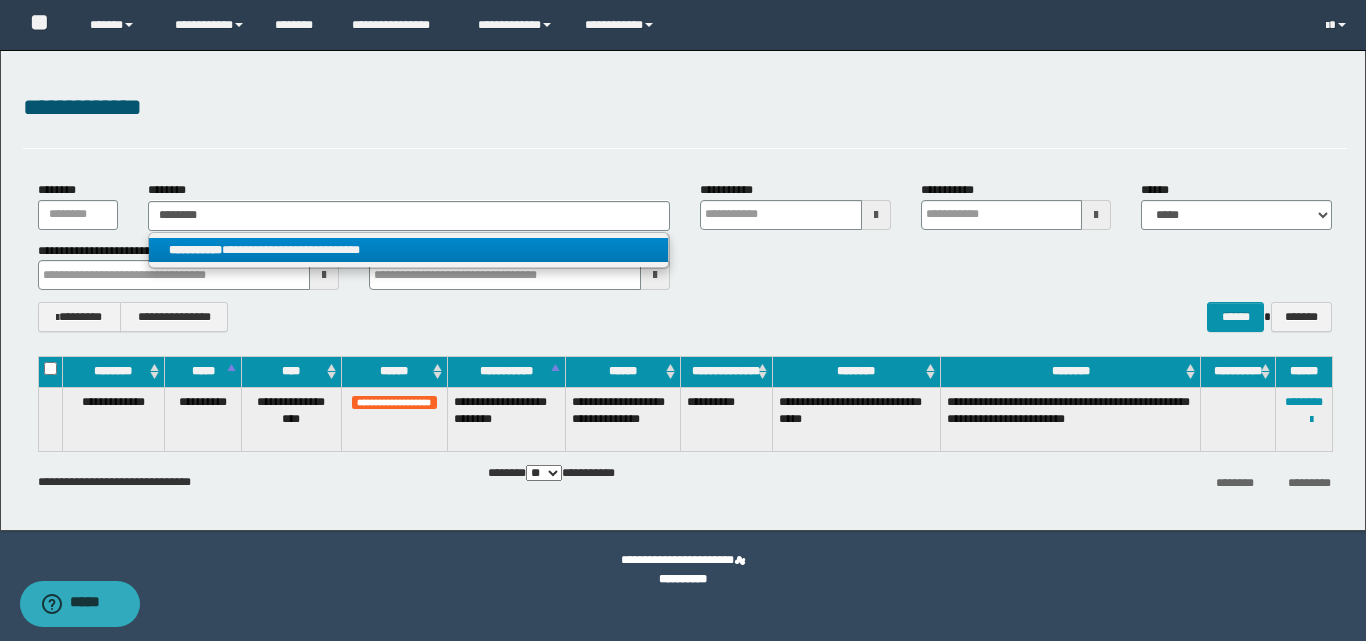 drag, startPoint x: 262, startPoint y: 247, endPoint x: 609, endPoint y: 263, distance: 347.36868 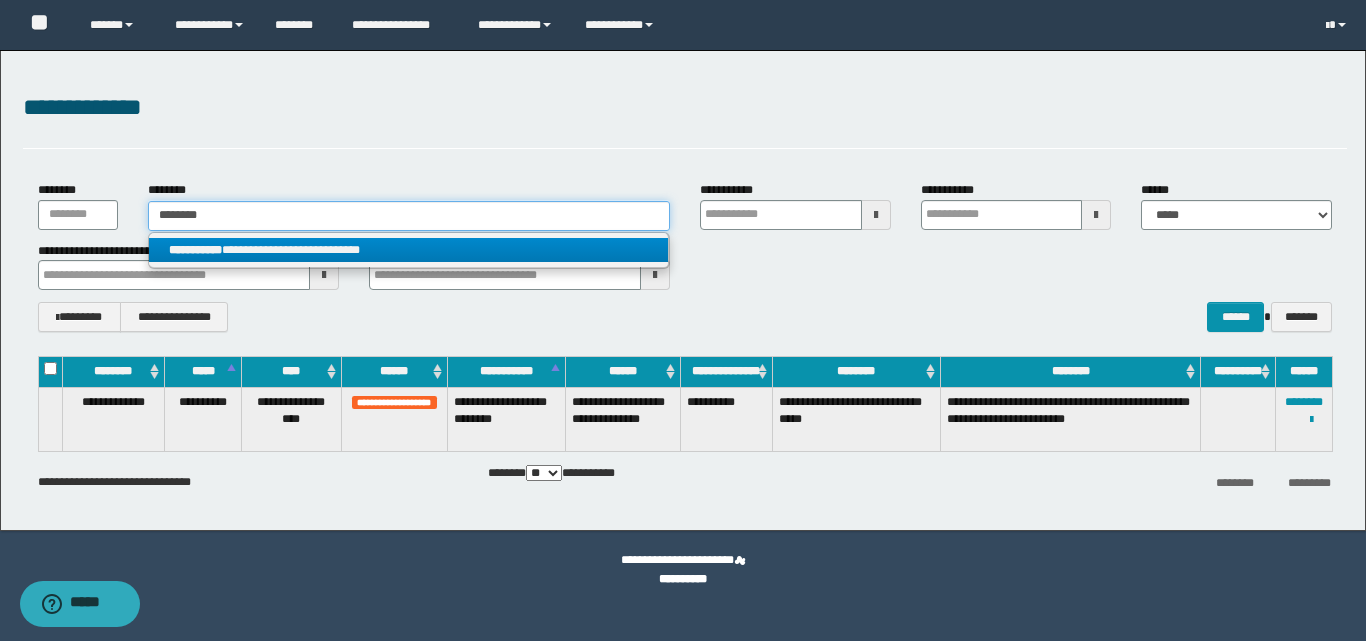type 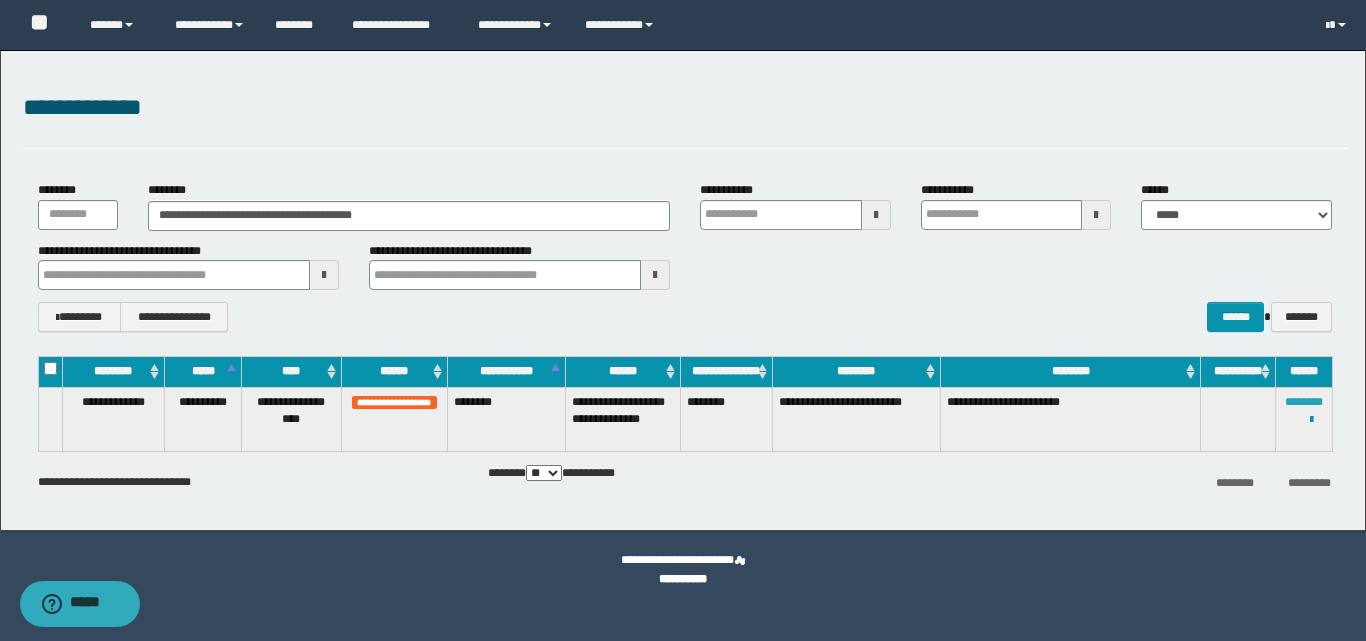 click on "********" at bounding box center [1304, 402] 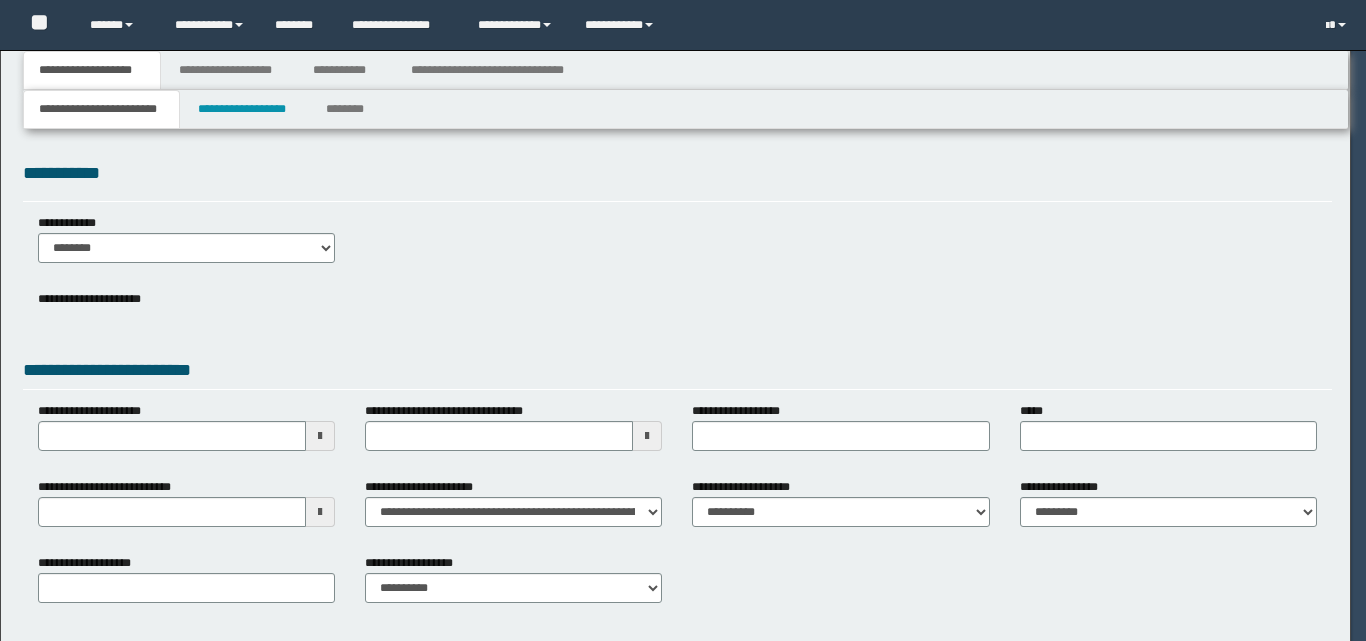 scroll, scrollTop: 0, scrollLeft: 0, axis: both 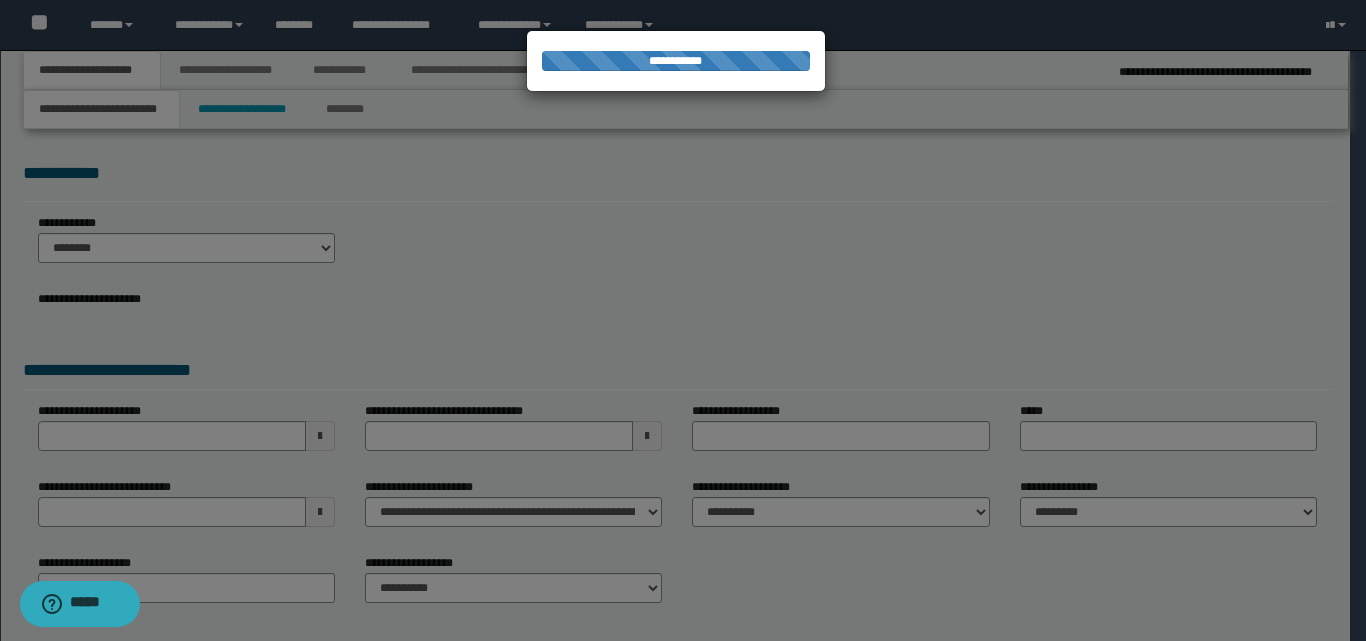 select on "**" 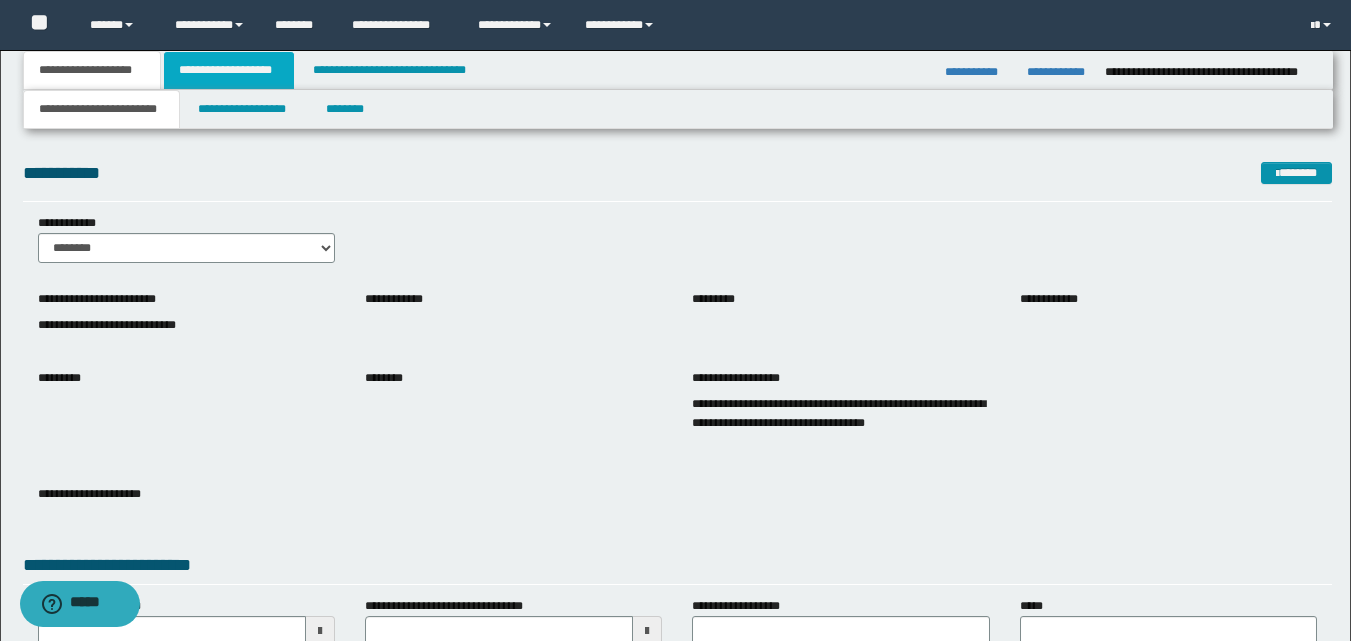 click on "**********" at bounding box center (229, 70) 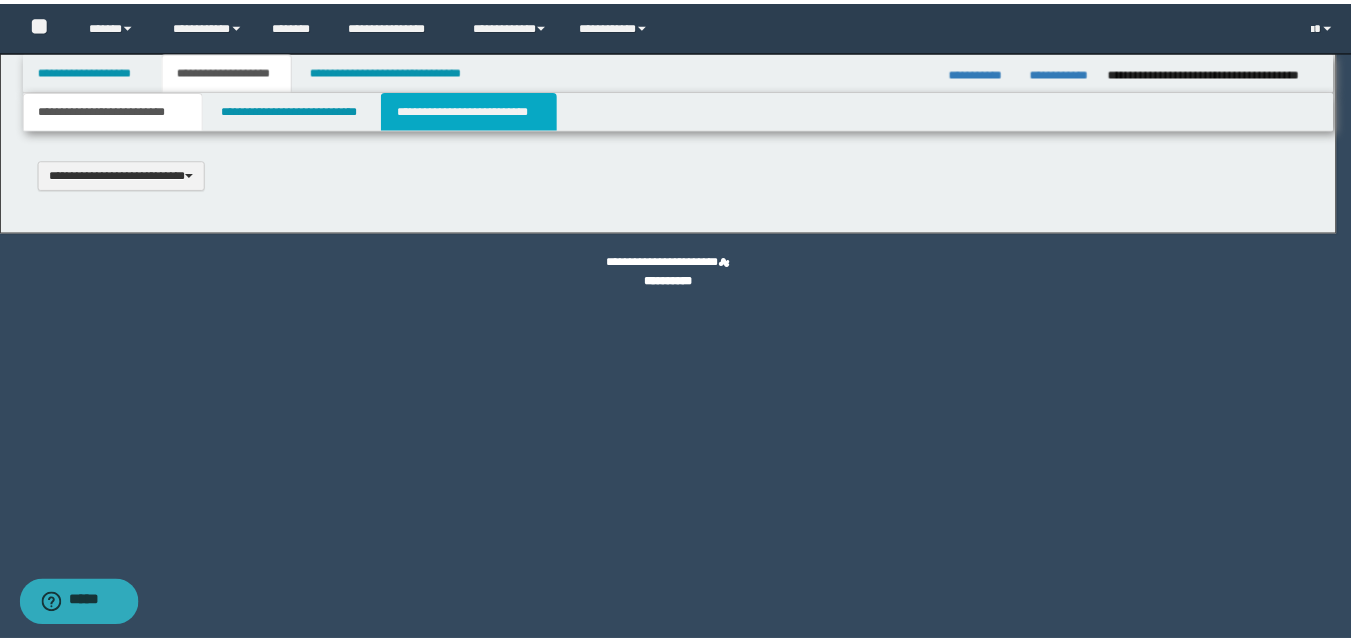 scroll, scrollTop: 0, scrollLeft: 0, axis: both 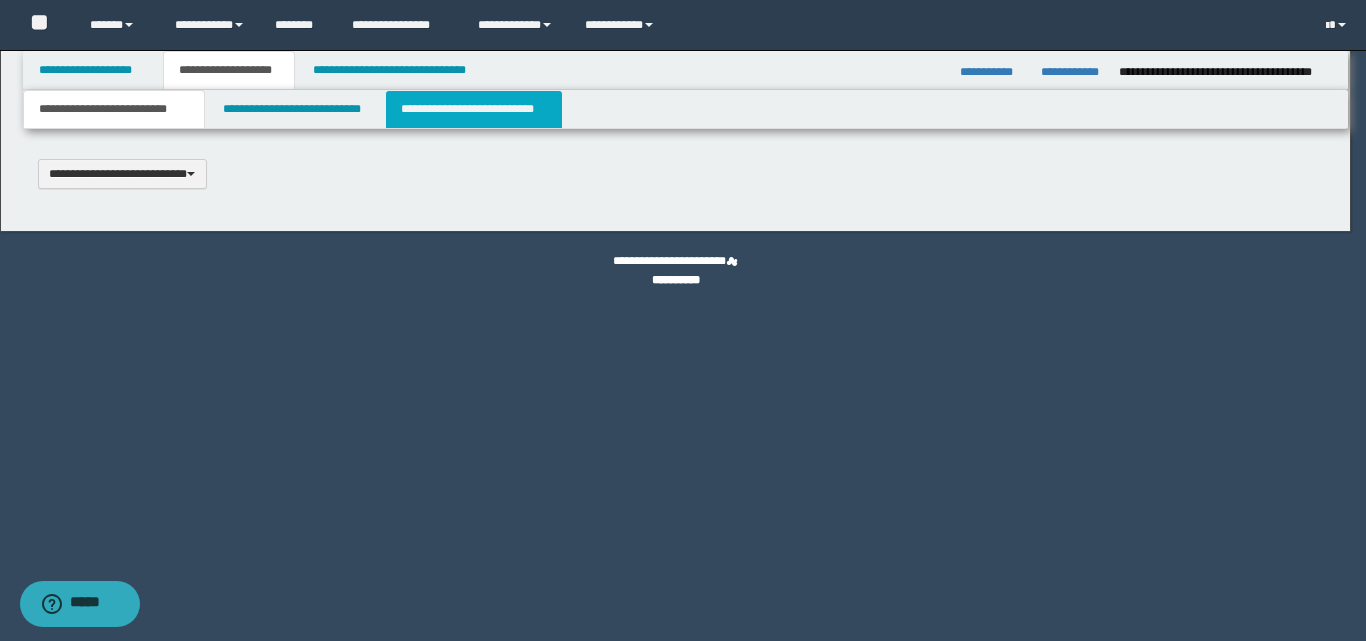 click on "**********" at bounding box center (474, 109) 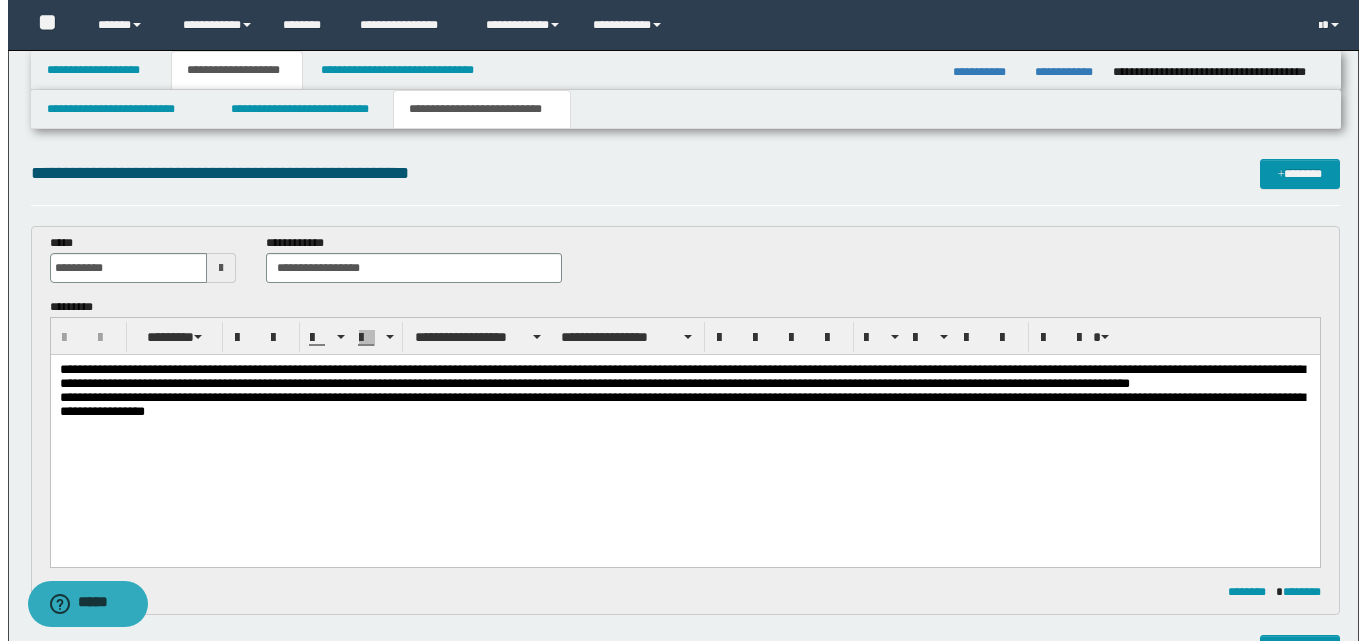 scroll, scrollTop: 0, scrollLeft: 0, axis: both 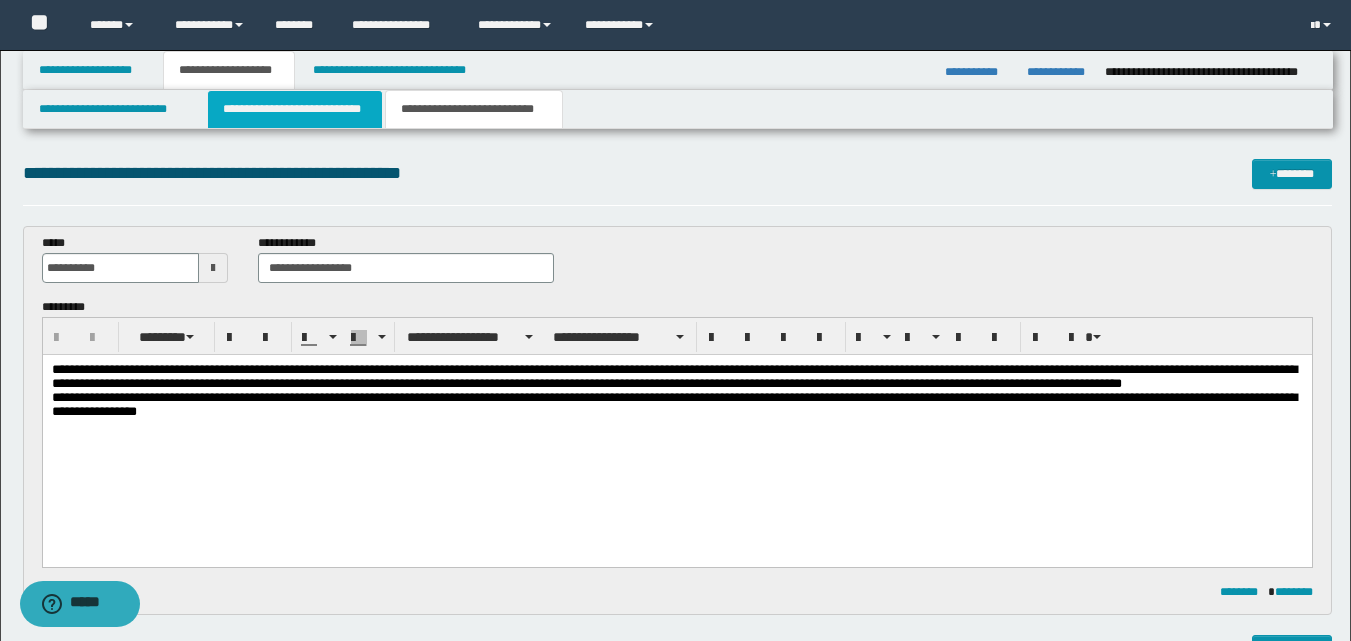 click on "**********" at bounding box center [295, 109] 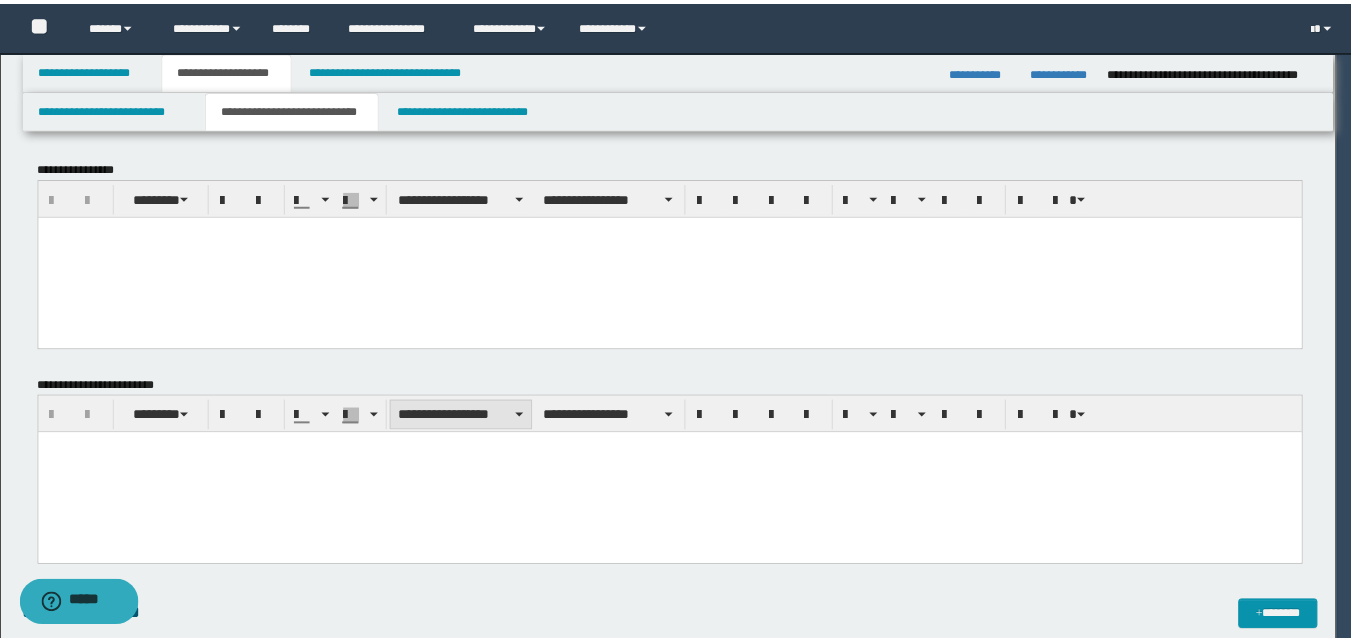 scroll, scrollTop: 0, scrollLeft: 0, axis: both 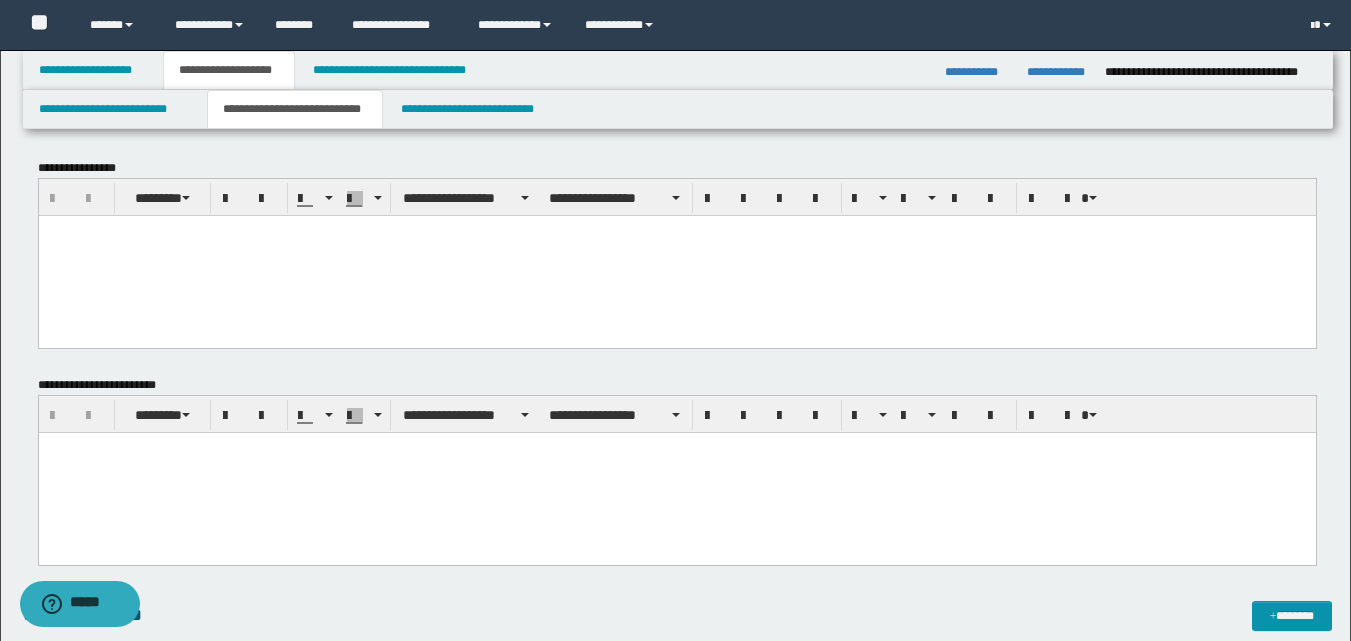 click at bounding box center (676, 447) 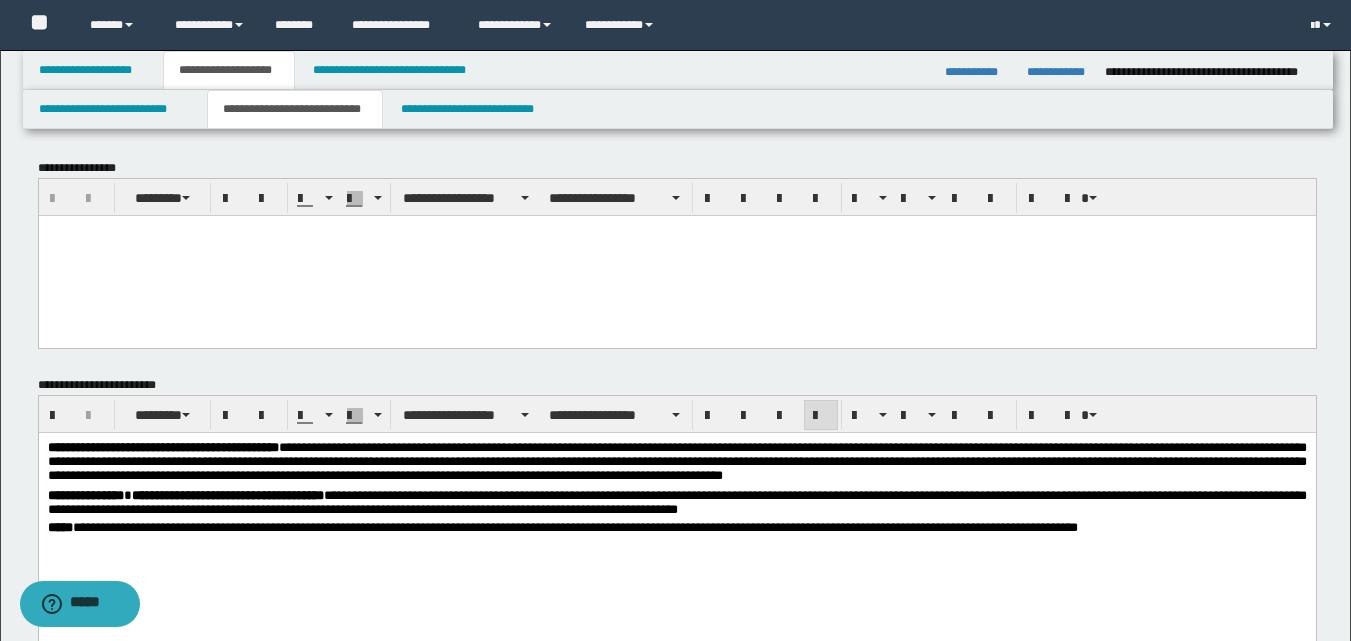 click on "**********" at bounding box center [676, 513] 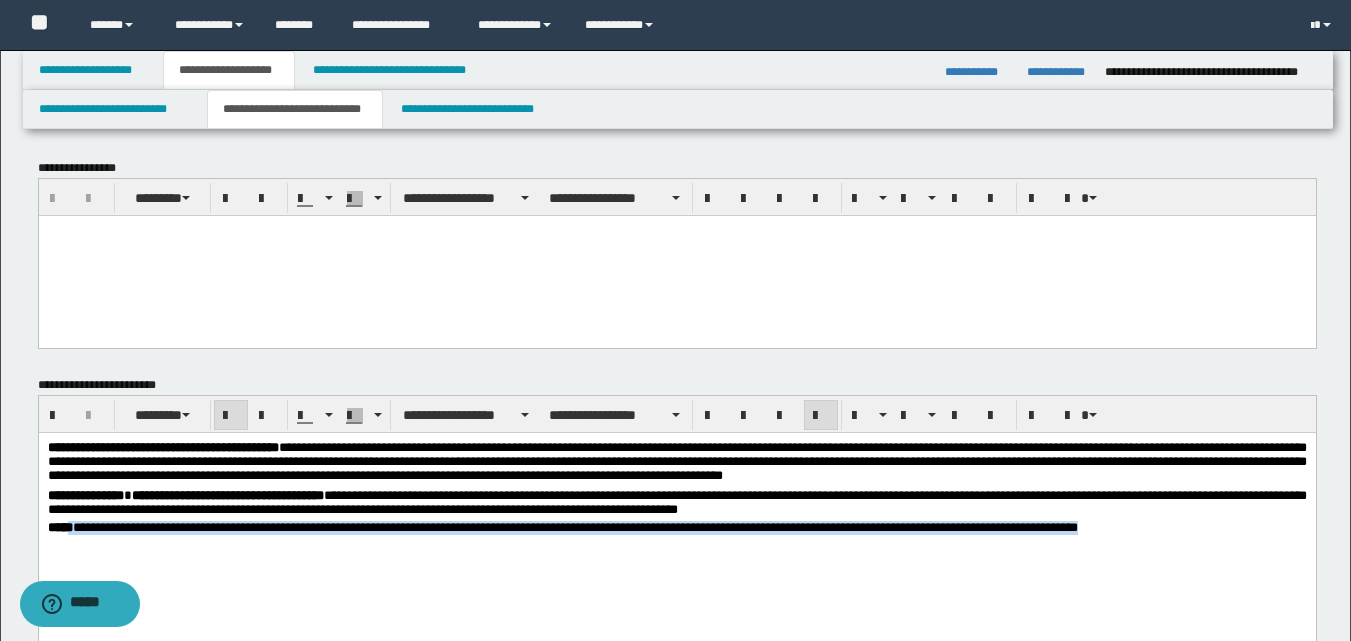 drag, startPoint x: 76, startPoint y: 529, endPoint x: 978, endPoint y: 470, distance: 903.92755 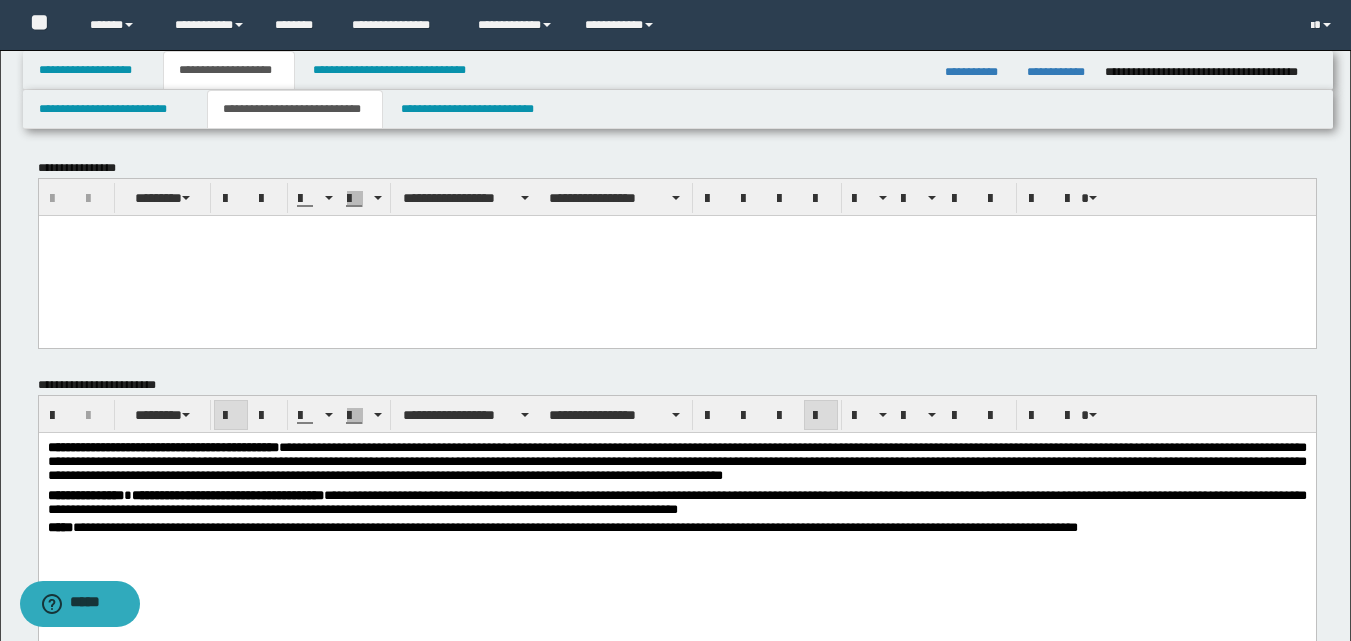 click on "**********" at bounding box center [676, 513] 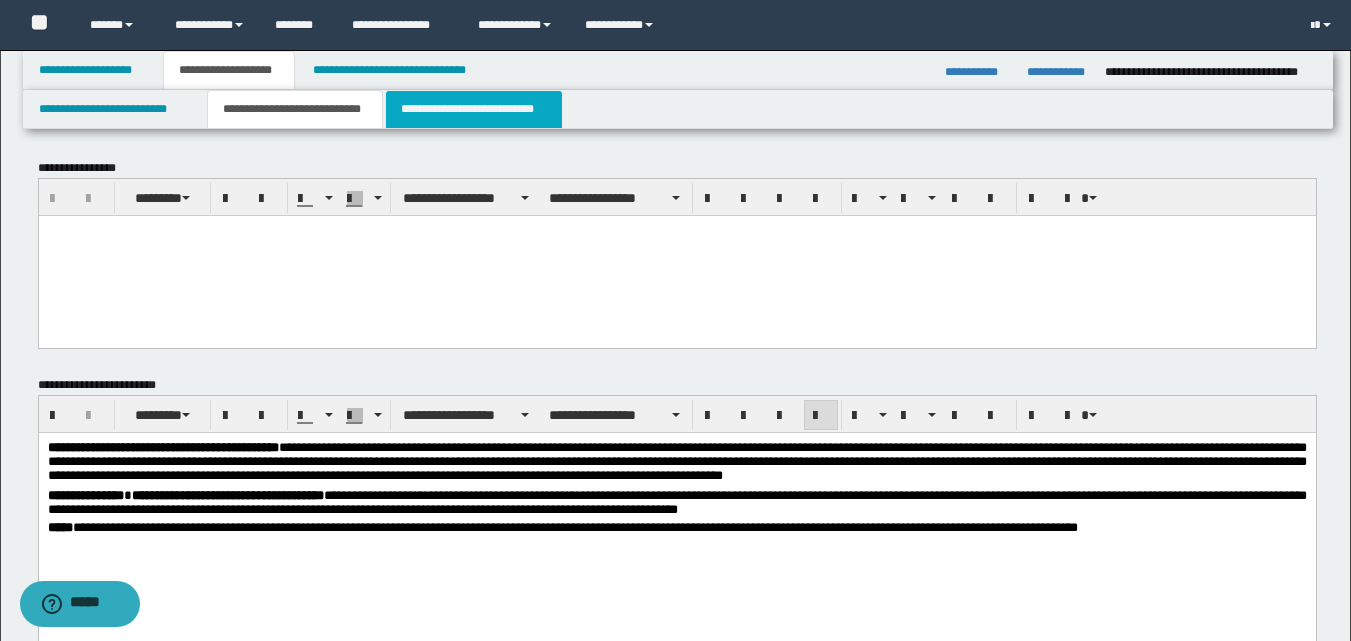 click on "**********" at bounding box center (474, 109) 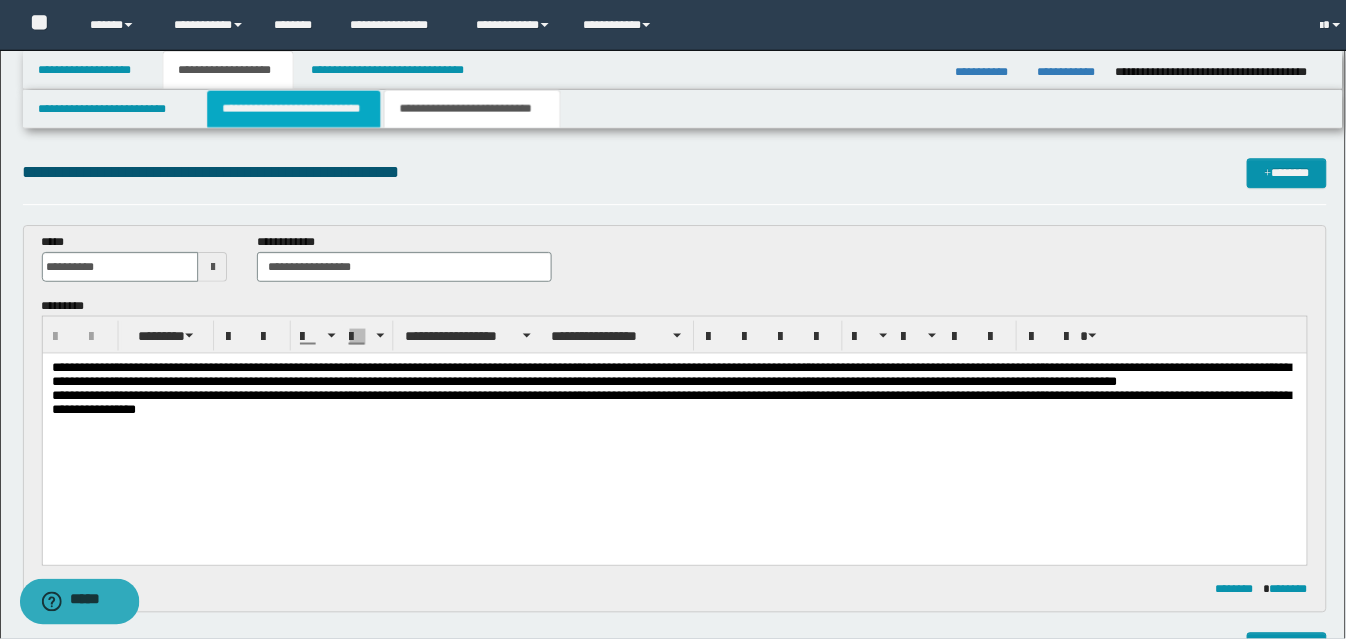 click on "**********" at bounding box center (295, 109) 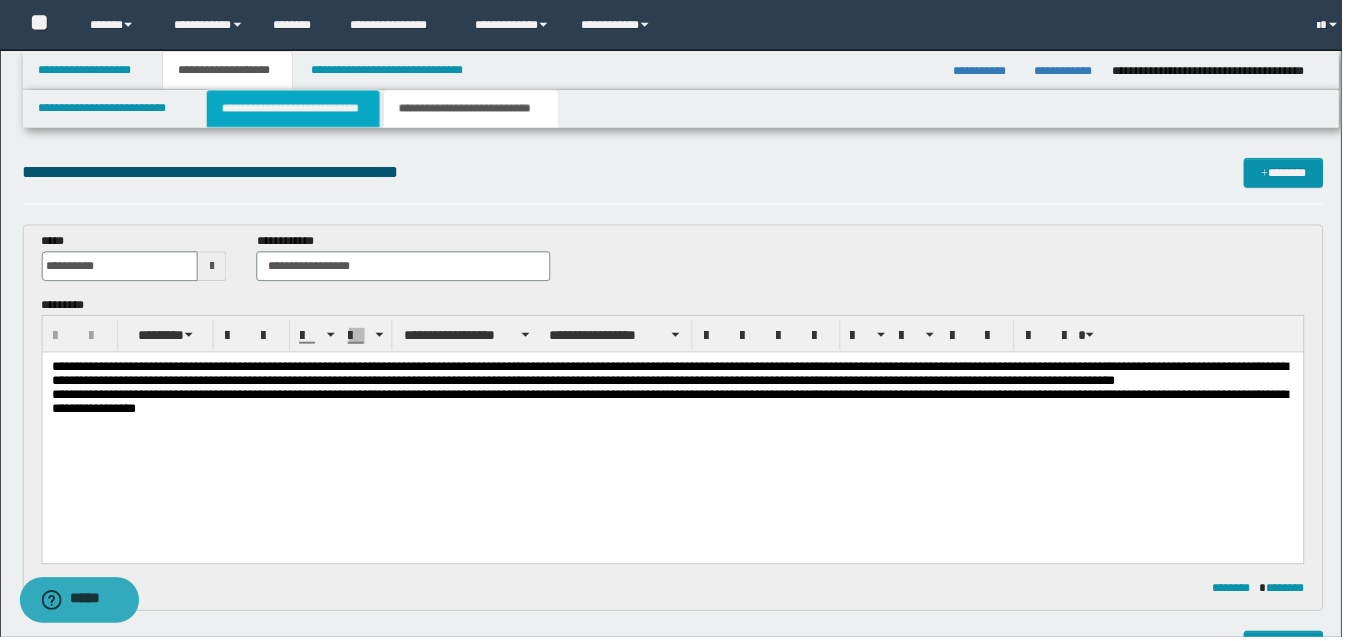 type 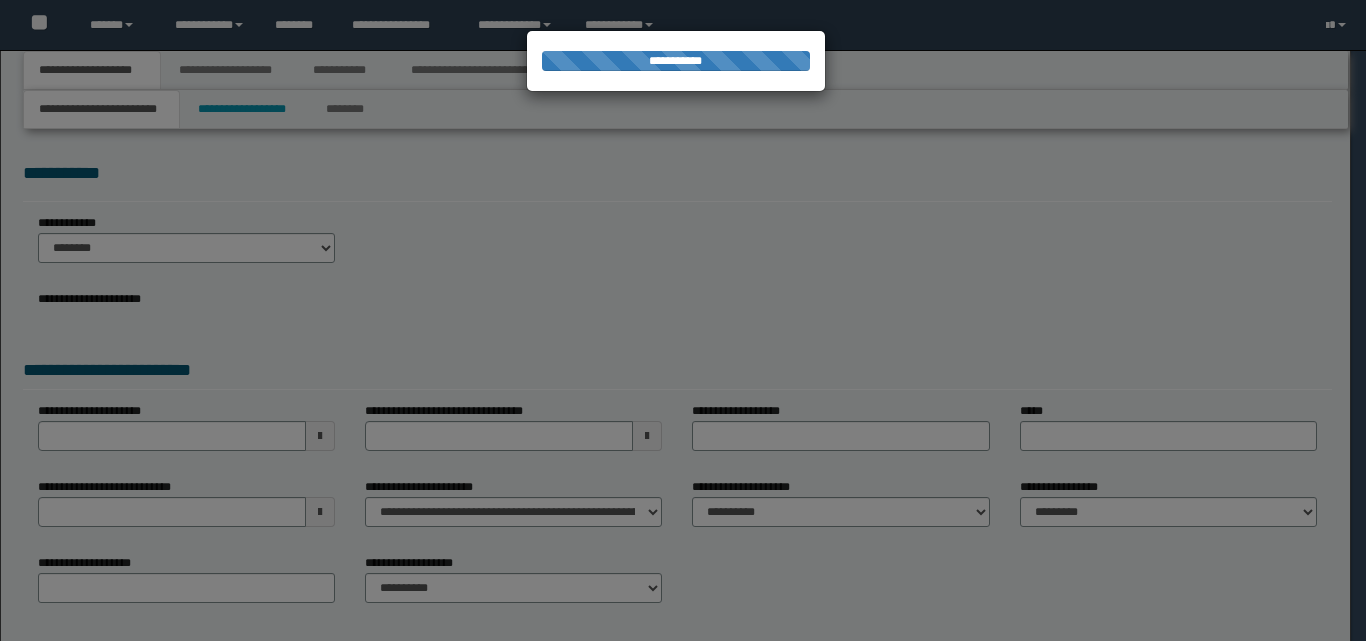 scroll, scrollTop: 0, scrollLeft: 0, axis: both 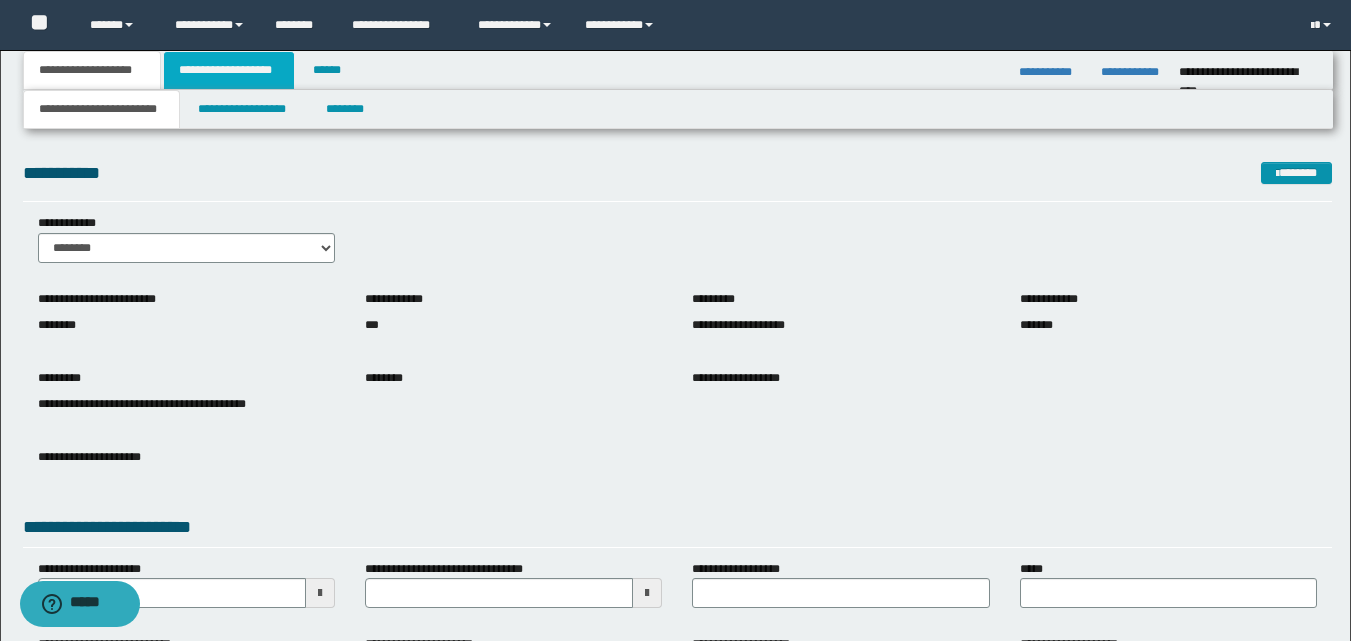 click on "**********" at bounding box center [229, 70] 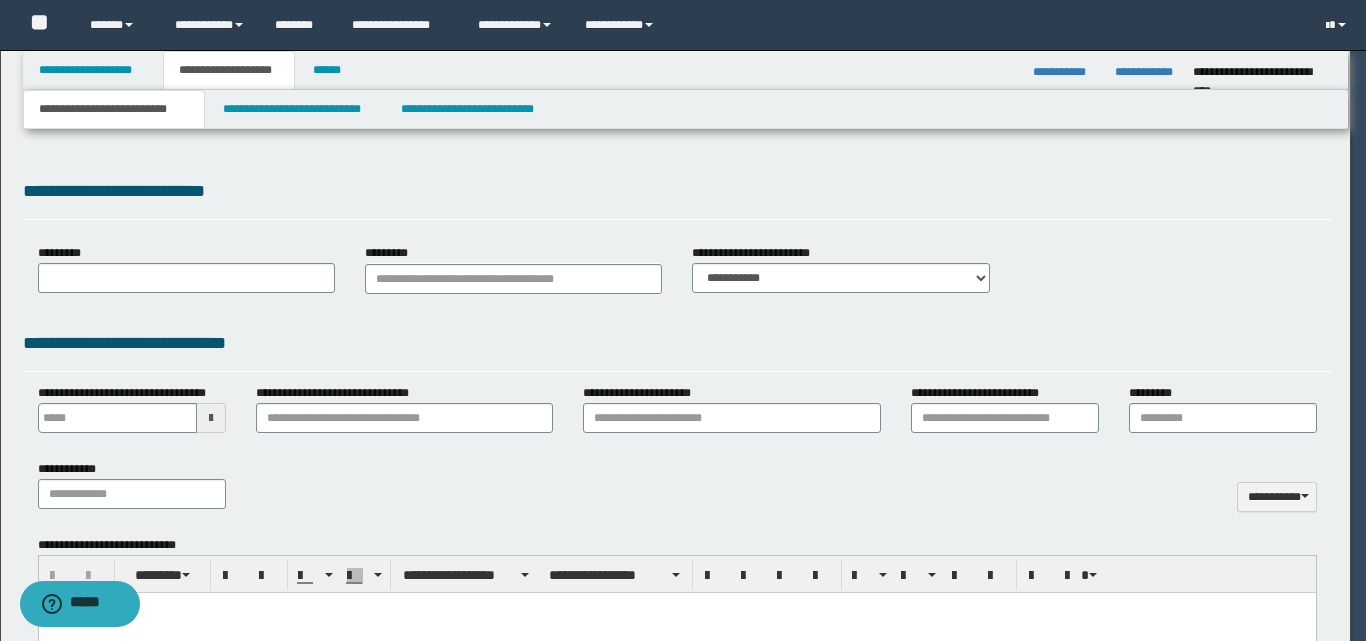 scroll, scrollTop: 0, scrollLeft: 0, axis: both 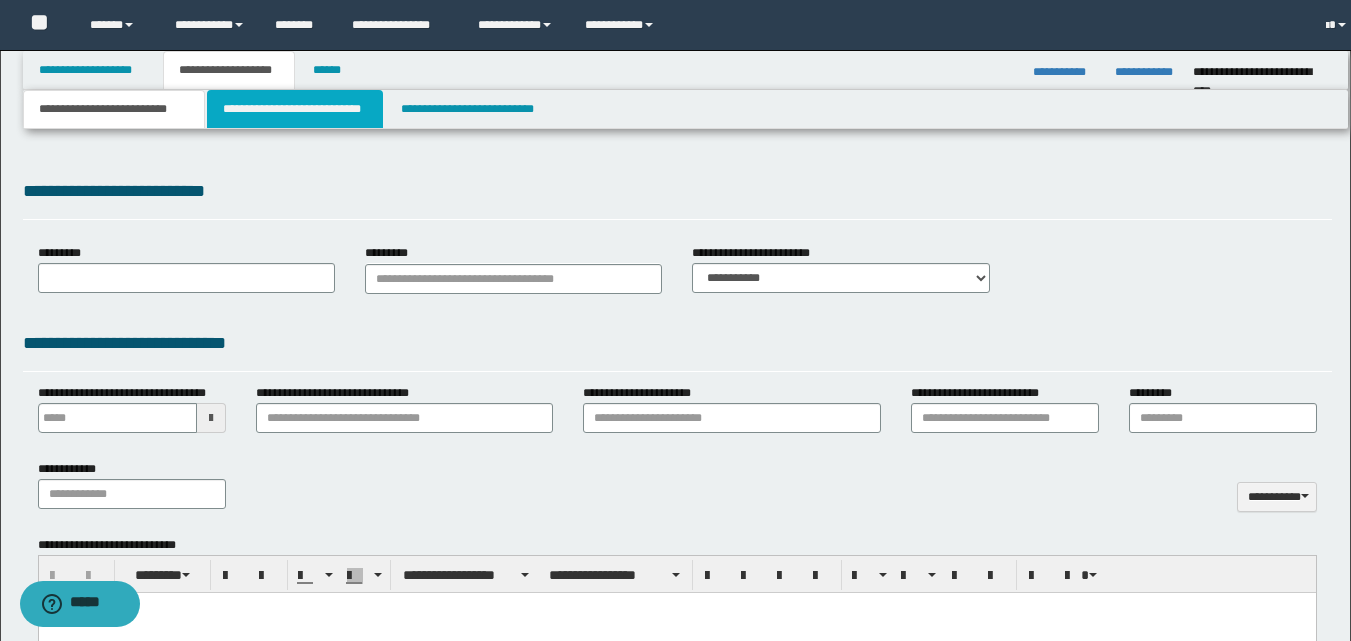 type 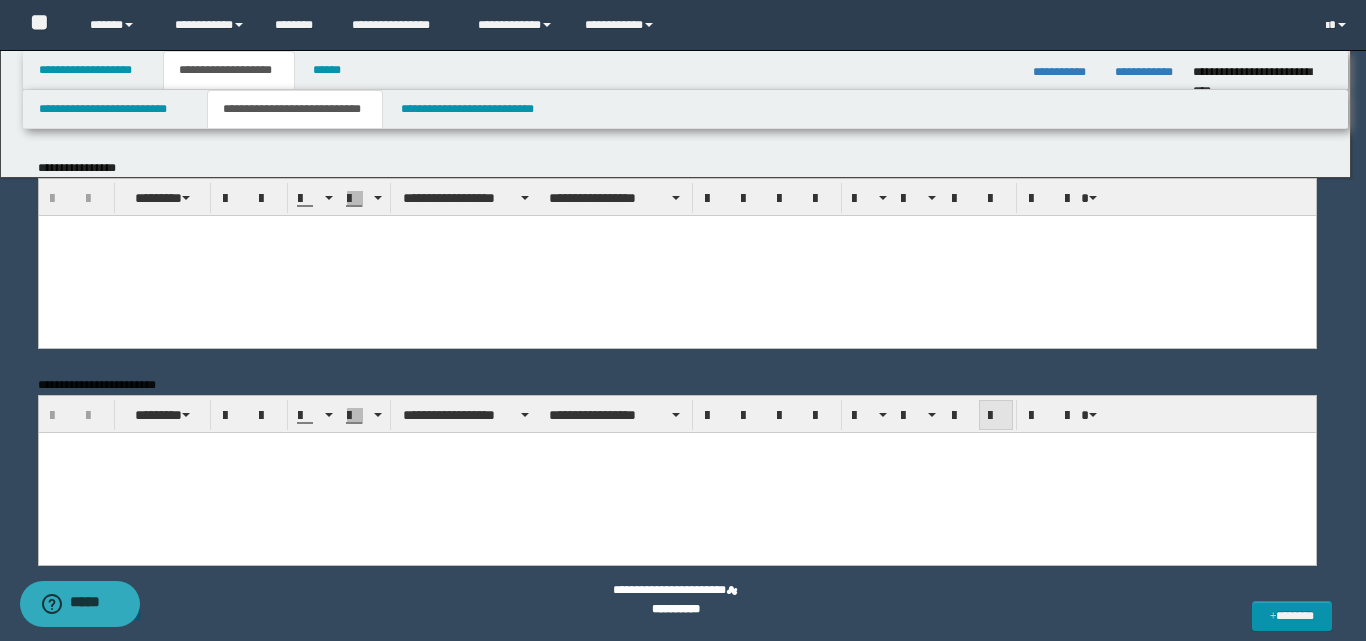 scroll, scrollTop: 0, scrollLeft: 0, axis: both 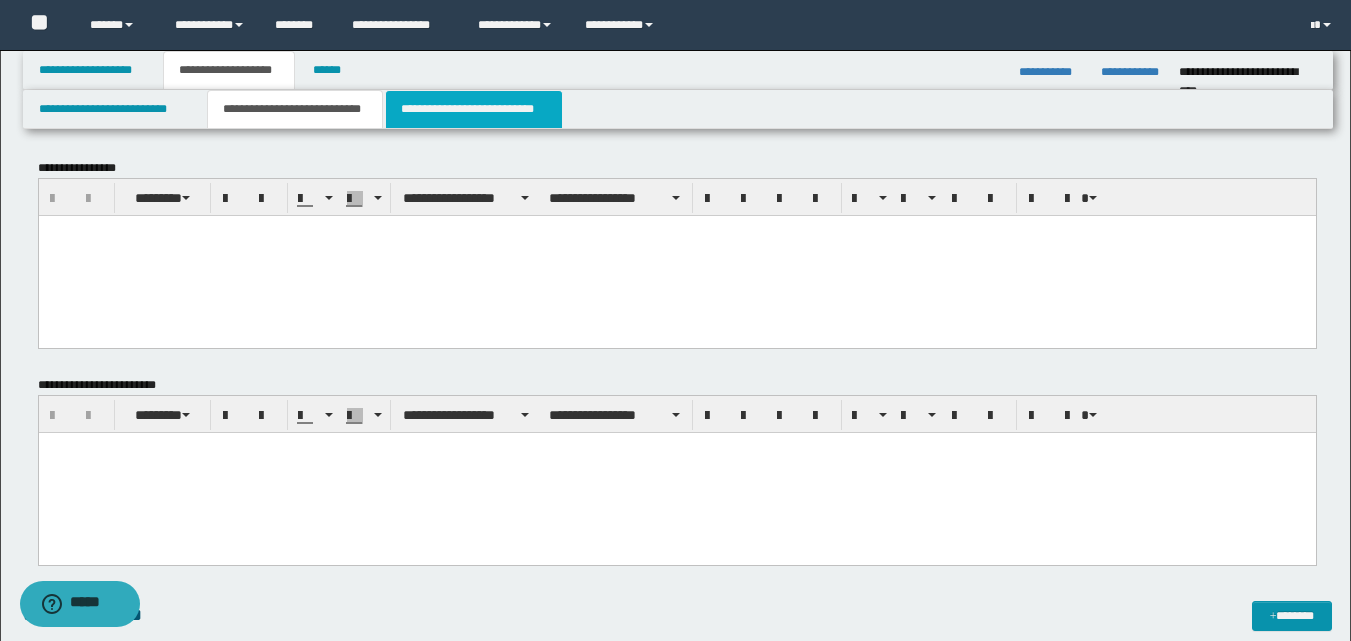 click on "**********" at bounding box center (474, 109) 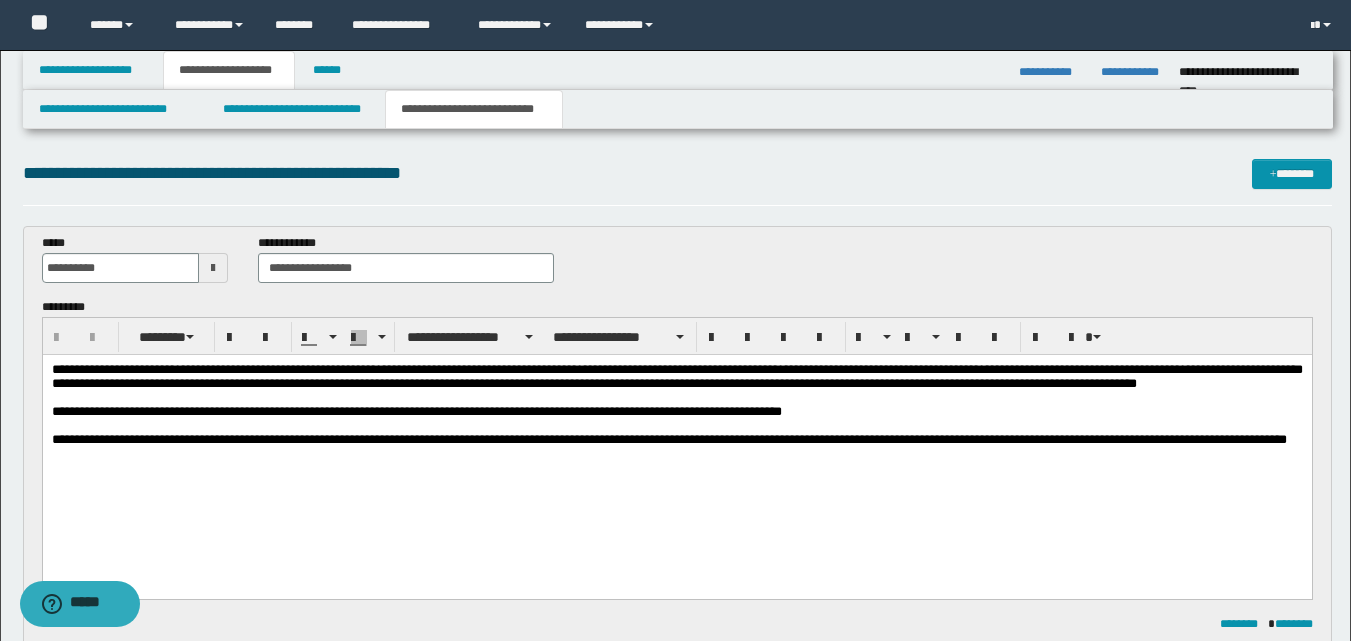 scroll, scrollTop: 0, scrollLeft: 0, axis: both 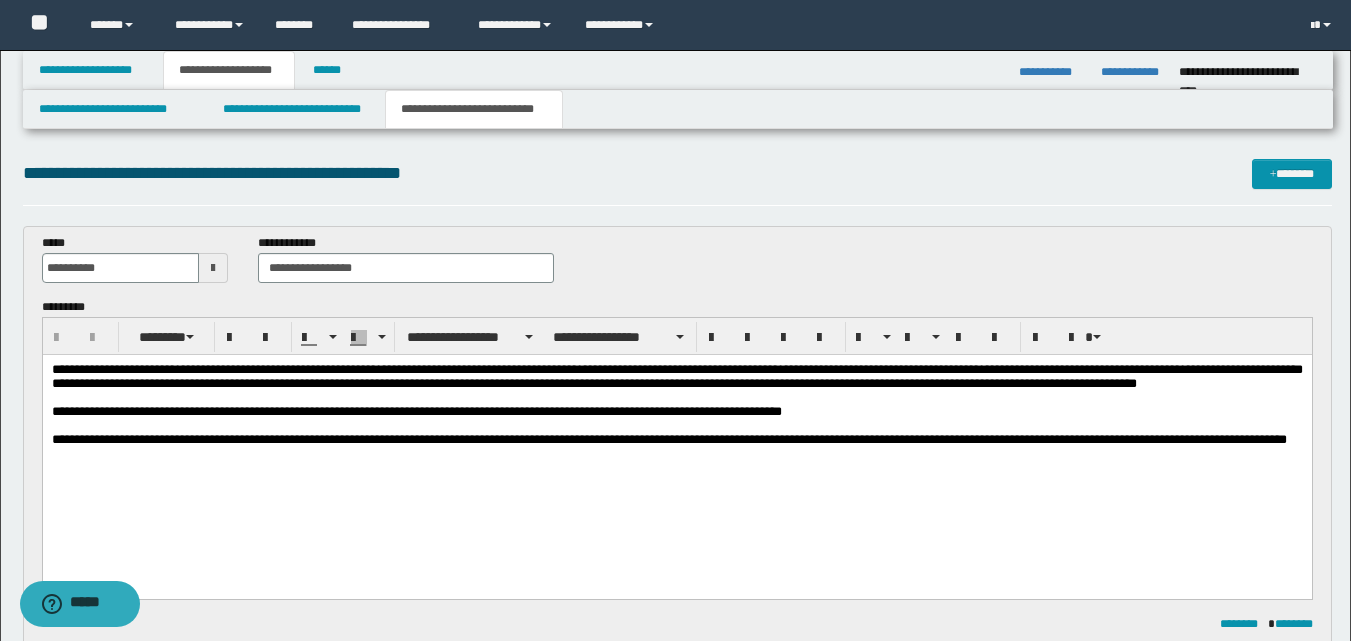 click on "**********" at bounding box center (677, 173) 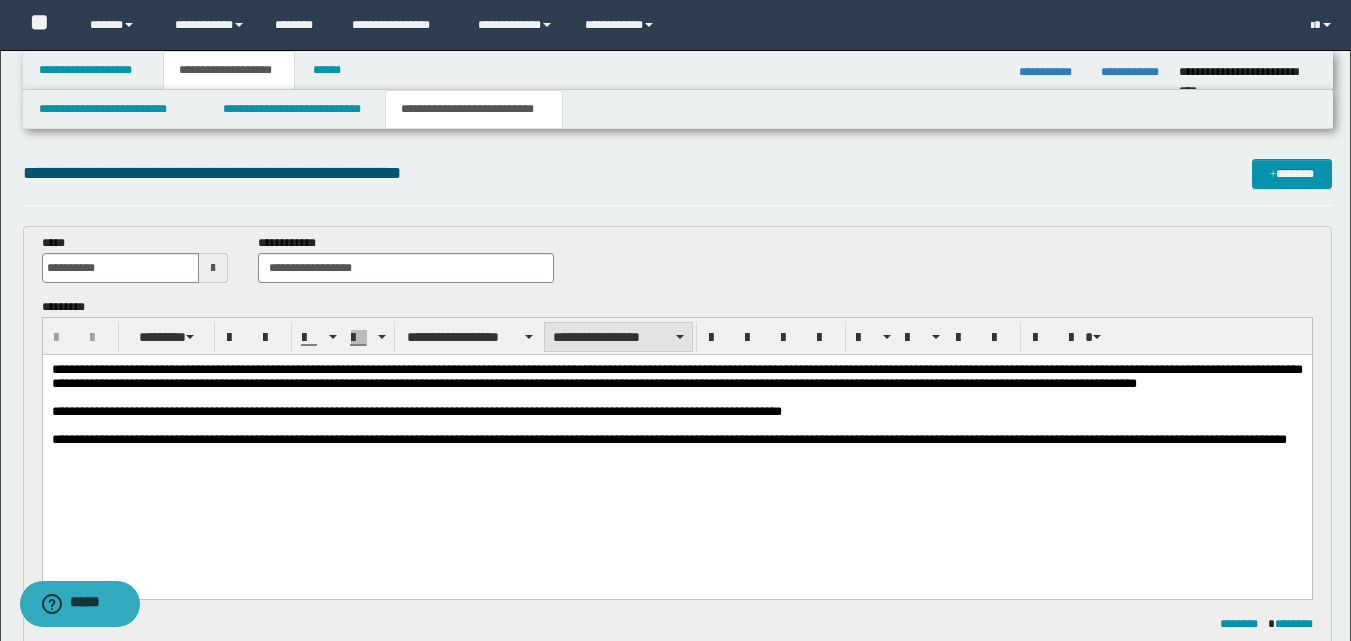 click on "**********" at bounding box center (618, 337) 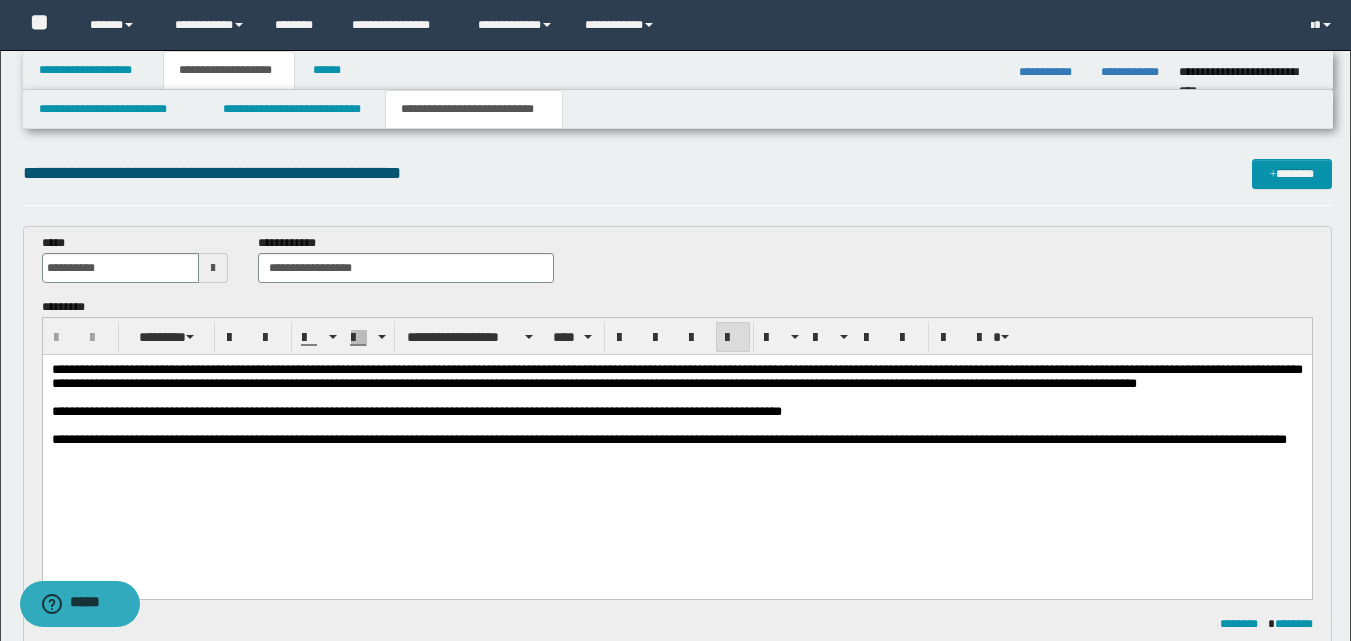 click at bounding box center (676, 398) 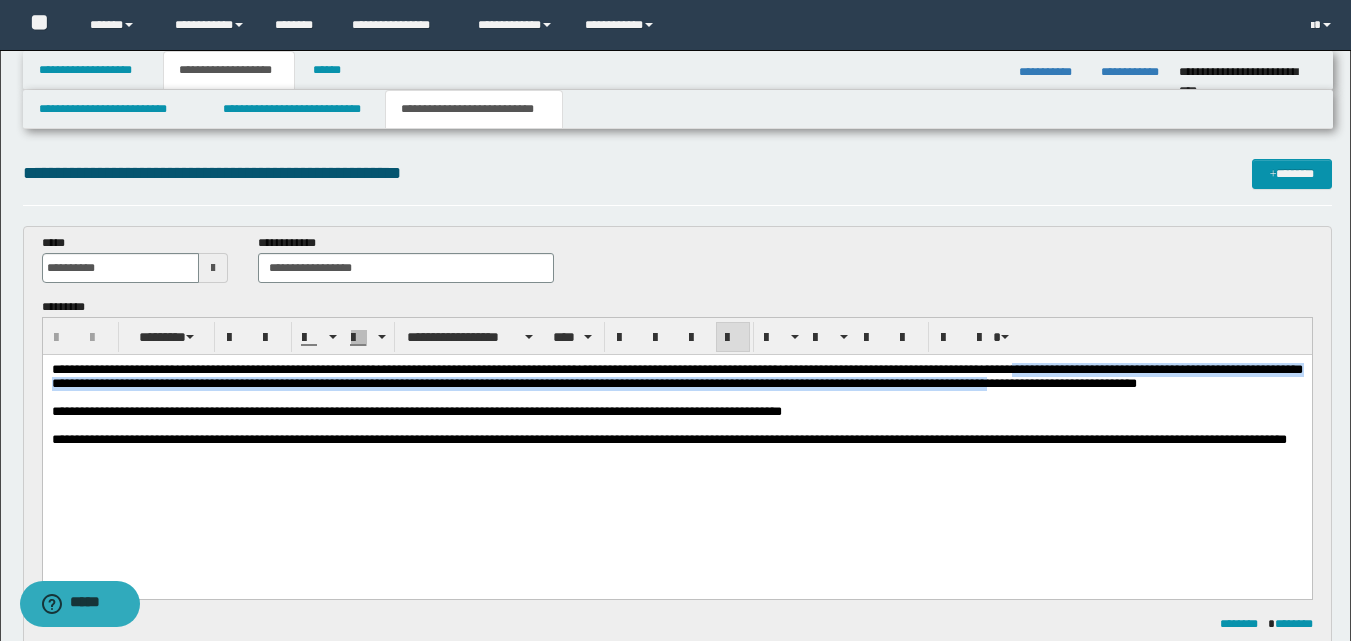 drag, startPoint x: 1141, startPoint y: 368, endPoint x: 1287, endPoint y: 382, distance: 146.6697 